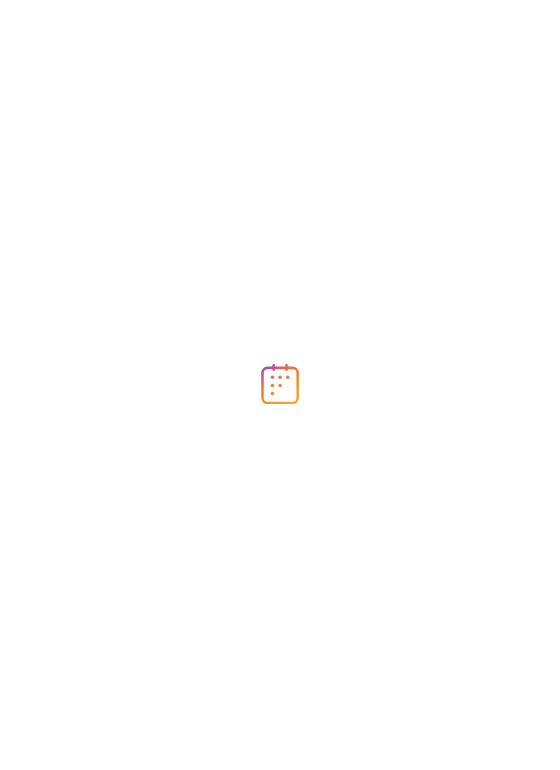 scroll, scrollTop: 0, scrollLeft: 0, axis: both 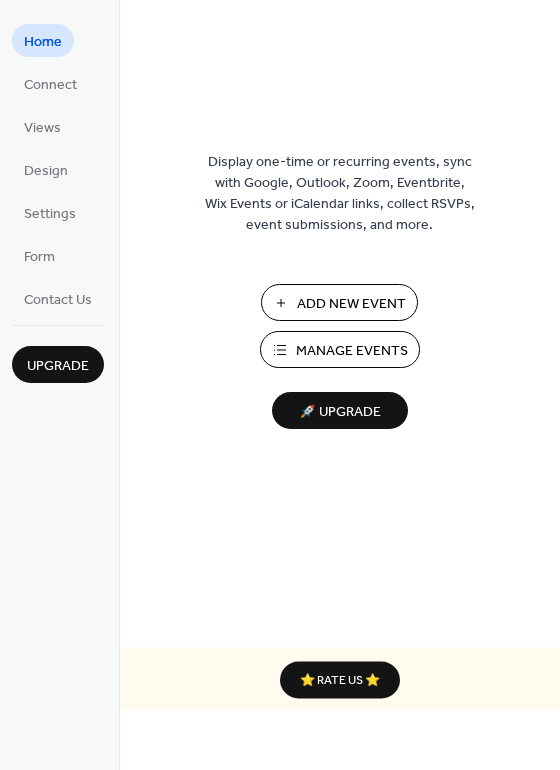 click on "Add New Event" at bounding box center (351, 304) 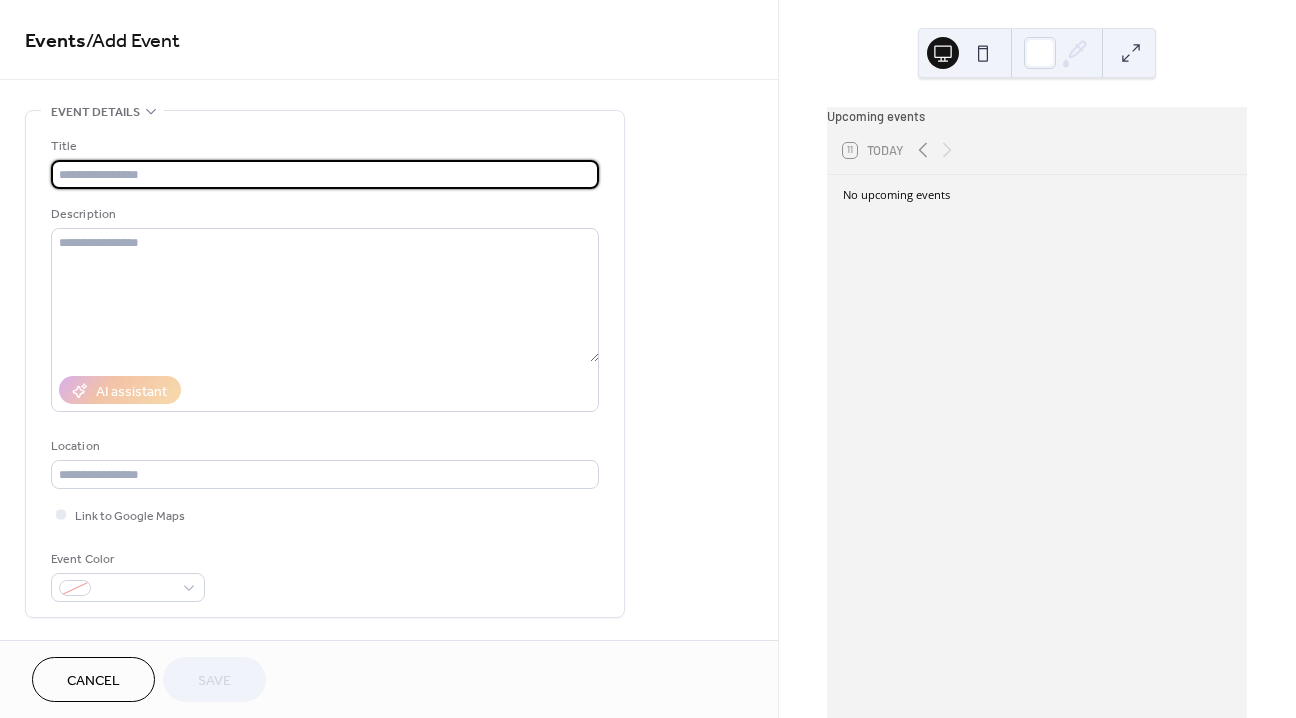 scroll, scrollTop: 0, scrollLeft: 0, axis: both 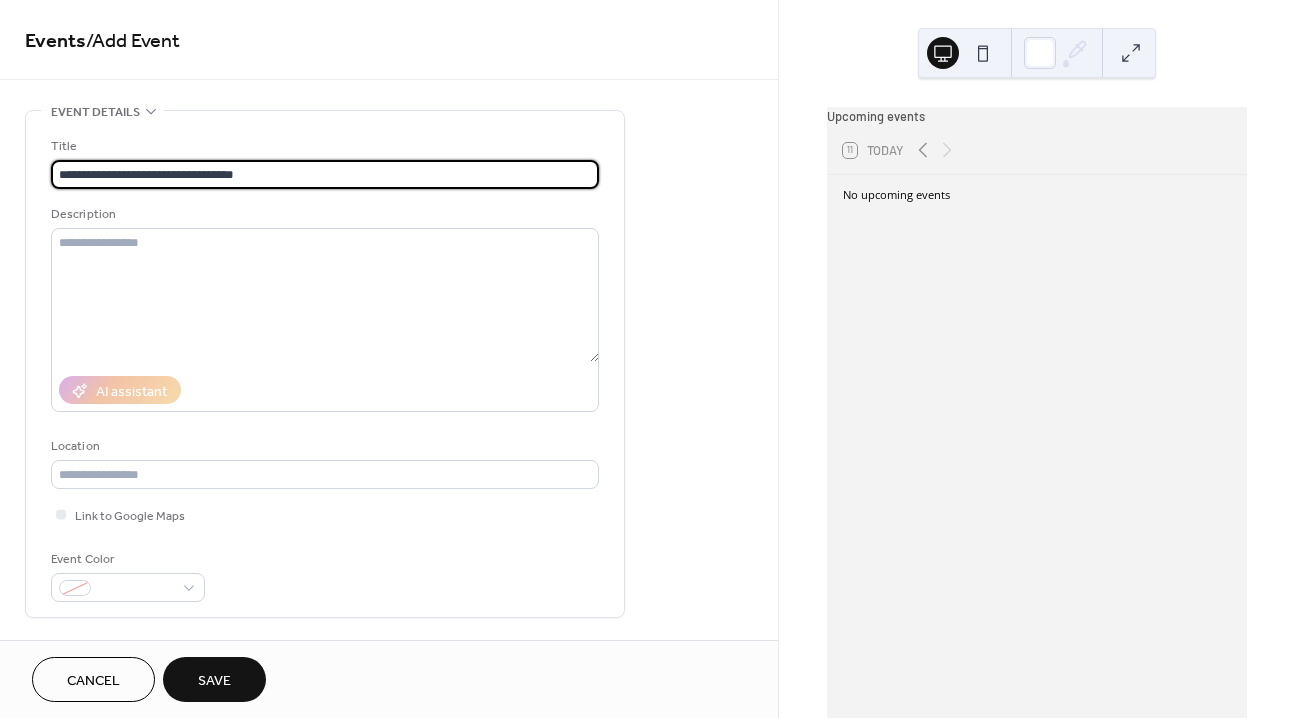type on "**********" 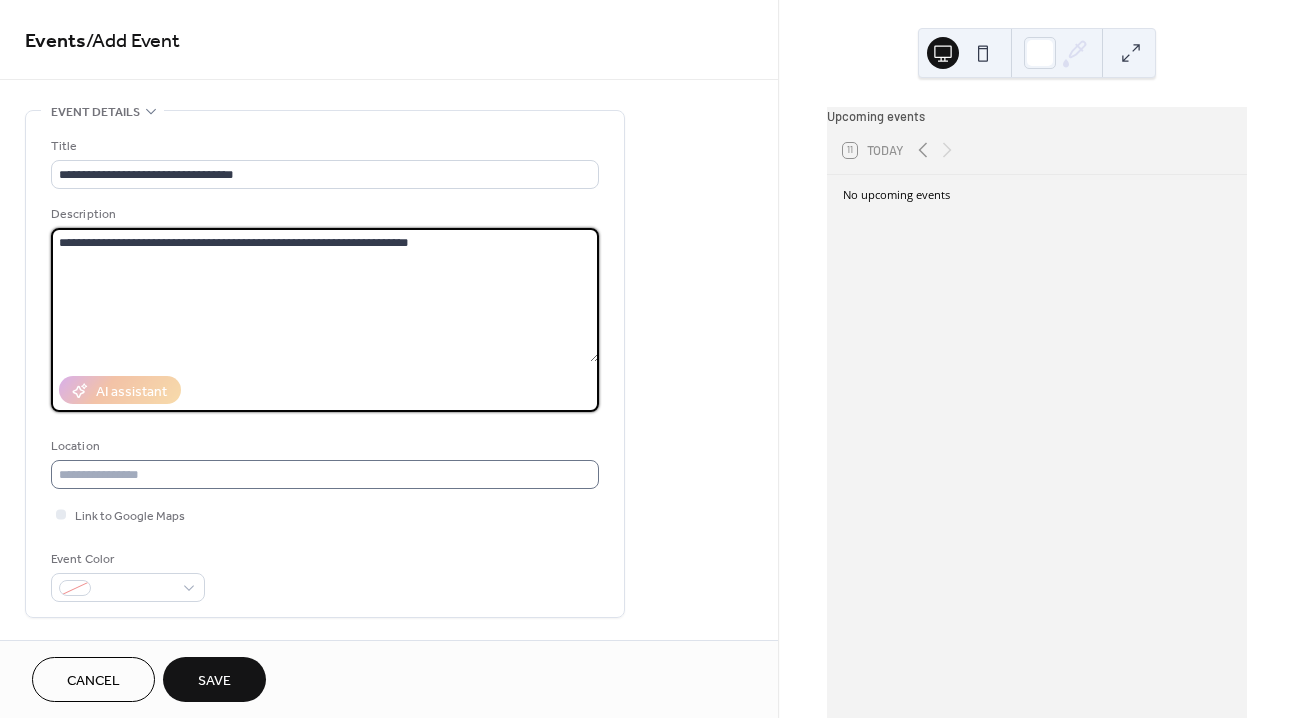 type on "**********" 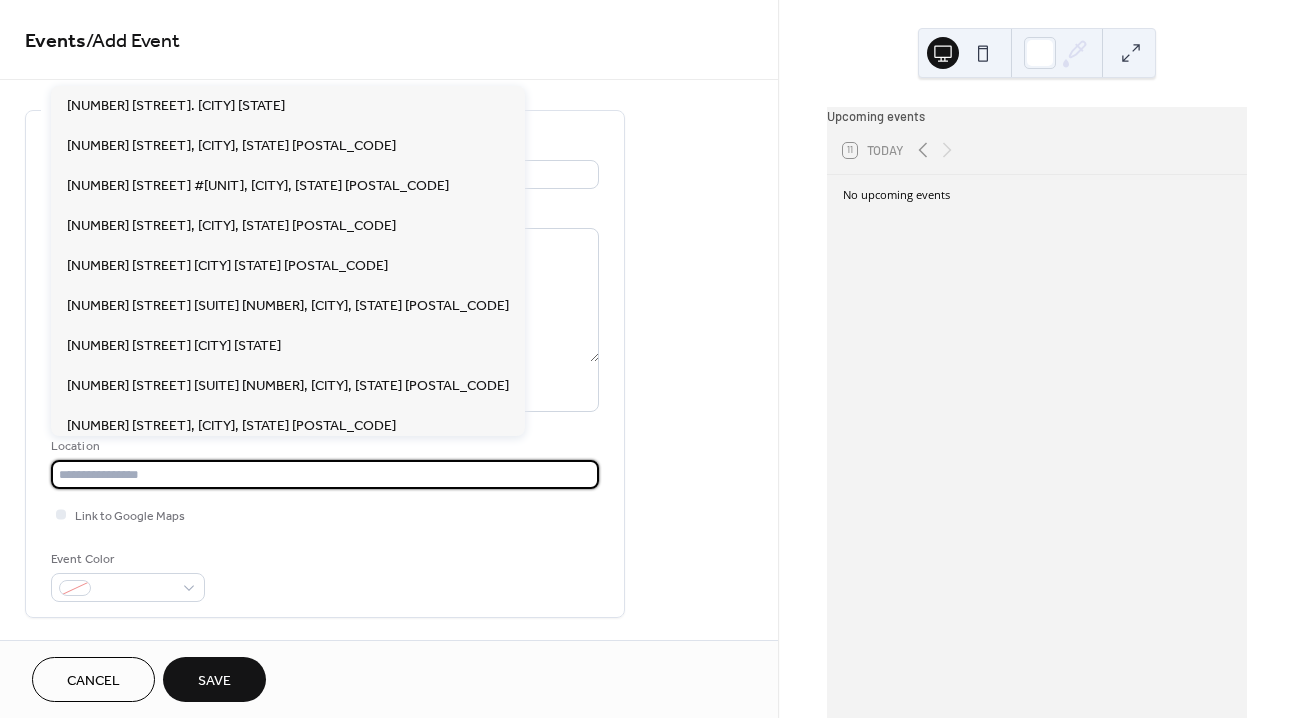 click at bounding box center [325, 474] 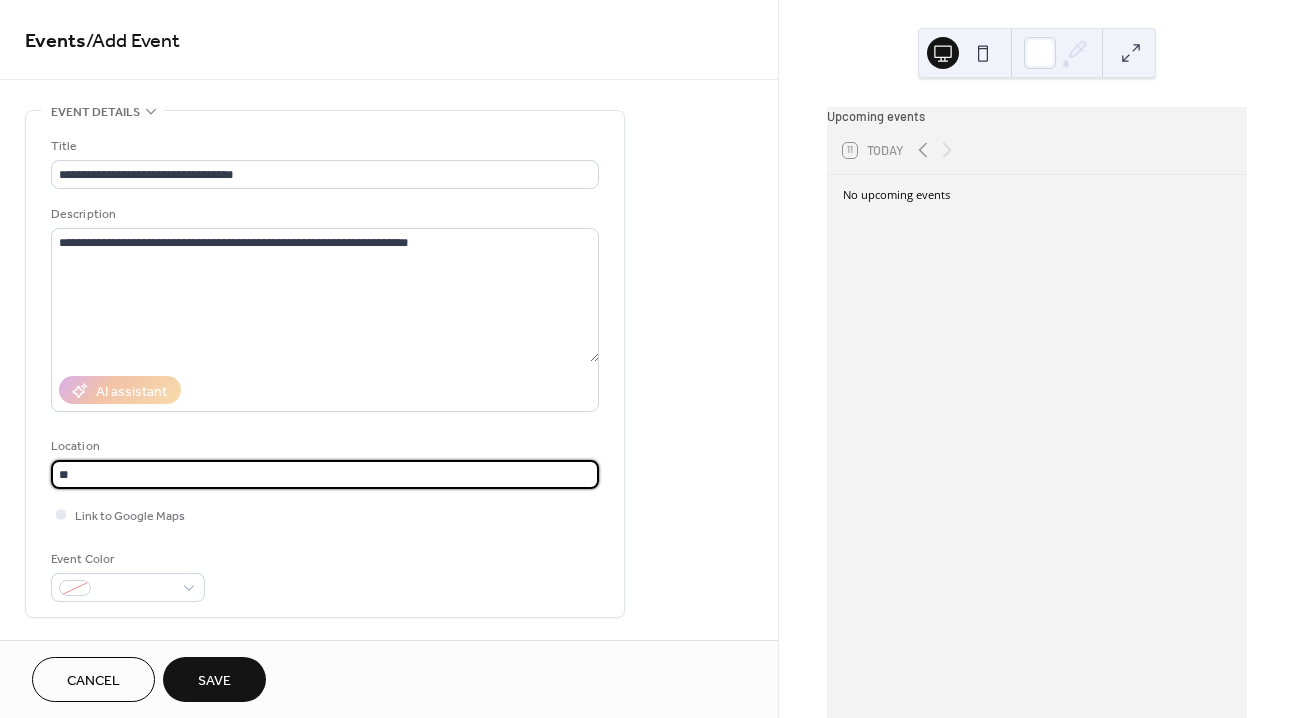 type on "*" 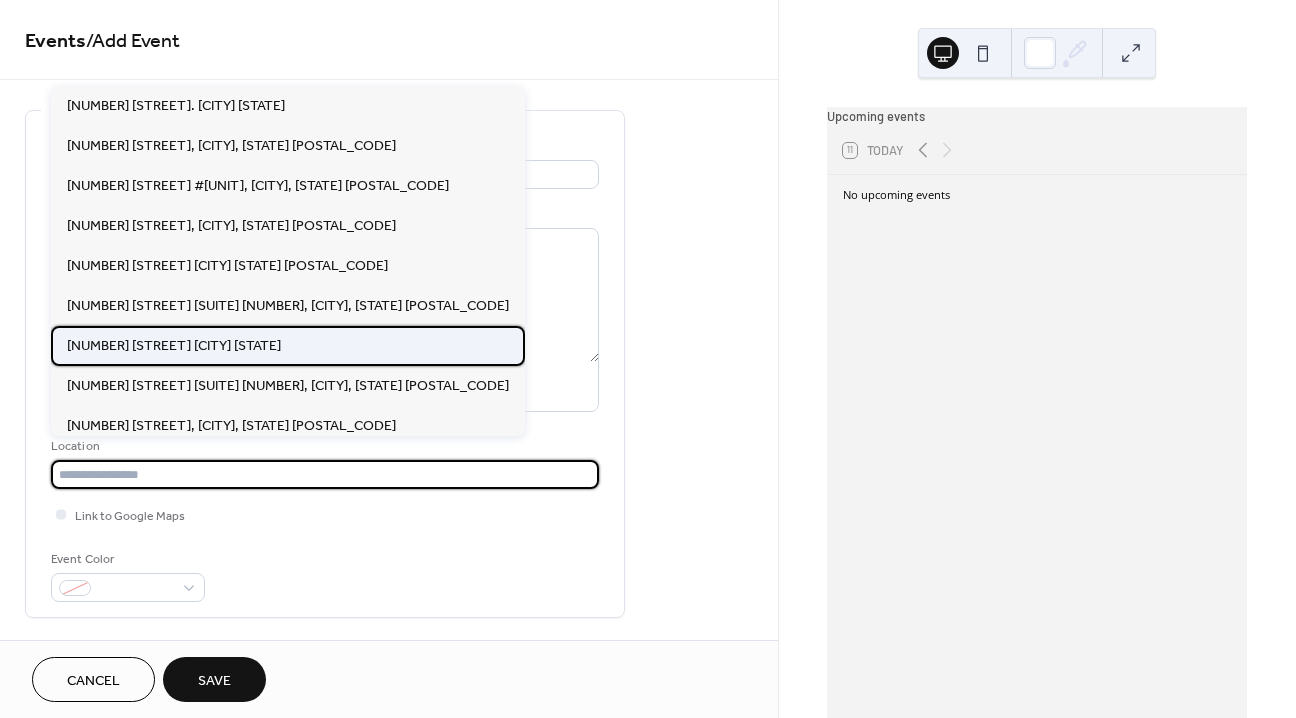 click on "6535 Frontier Dr. Springfield VA 22150" at bounding box center [174, 346] 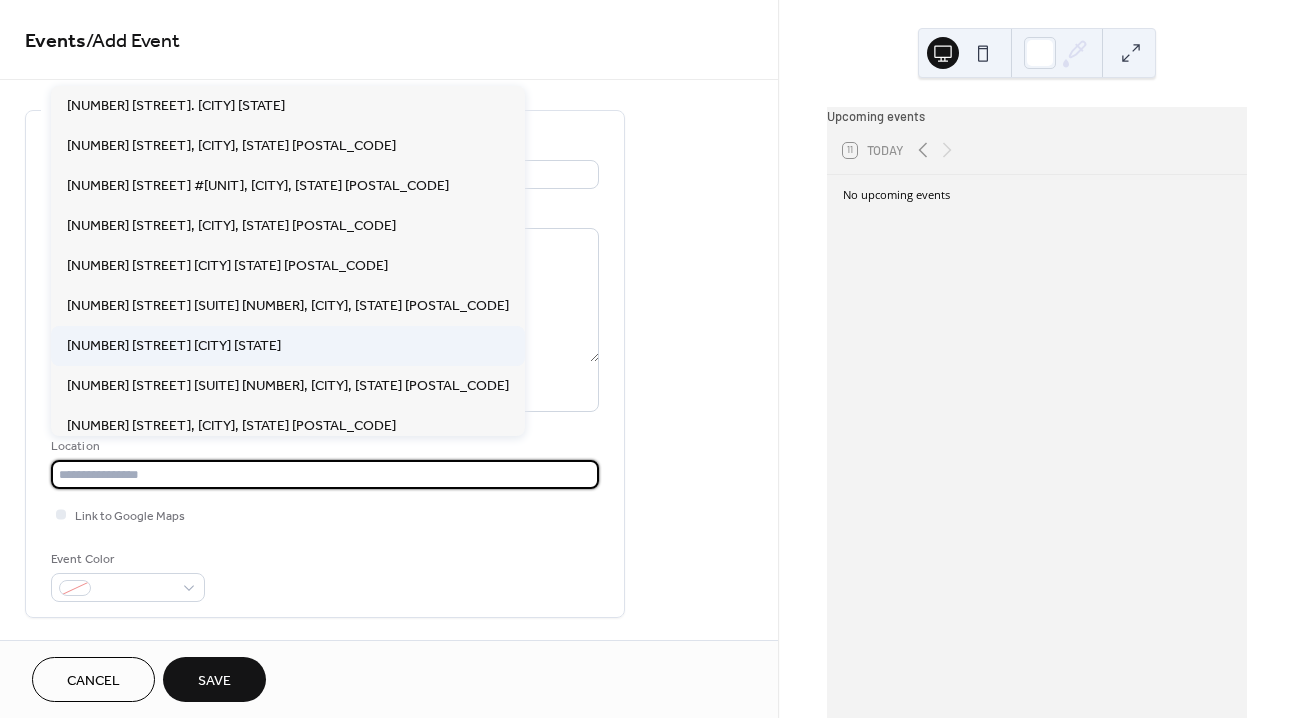 type on "**********" 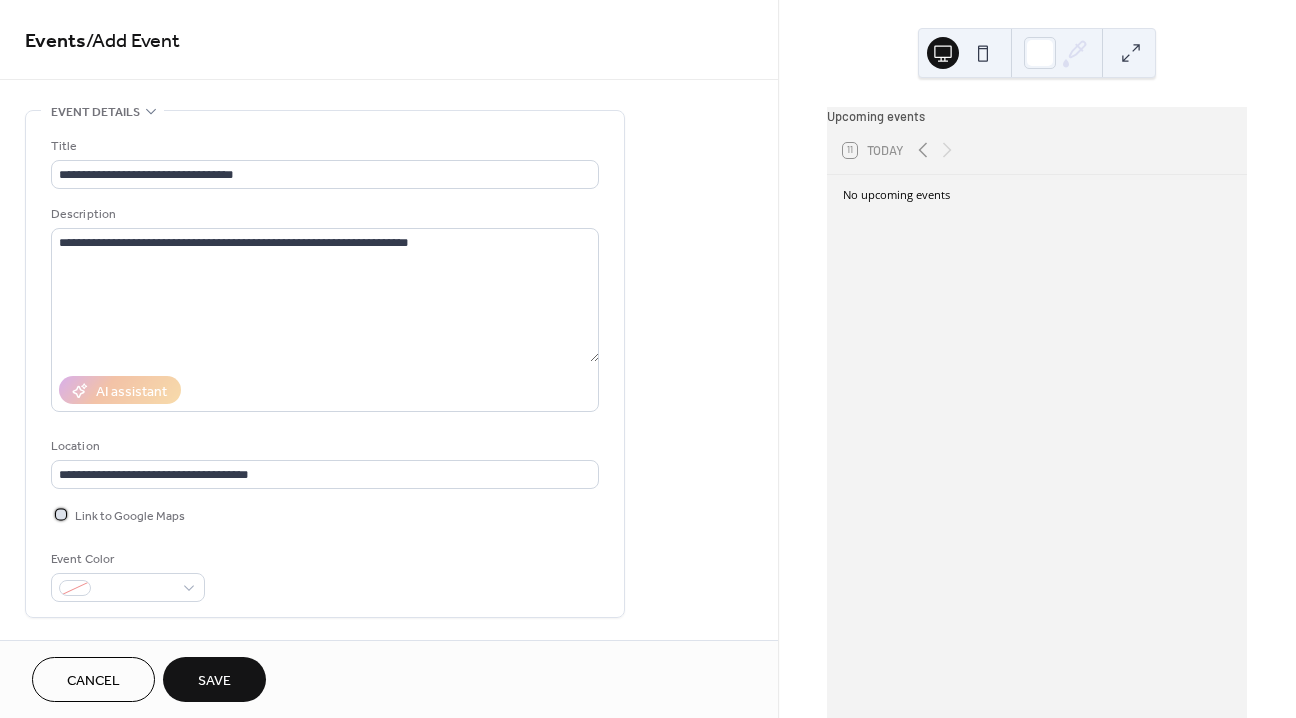 click at bounding box center (61, 514) 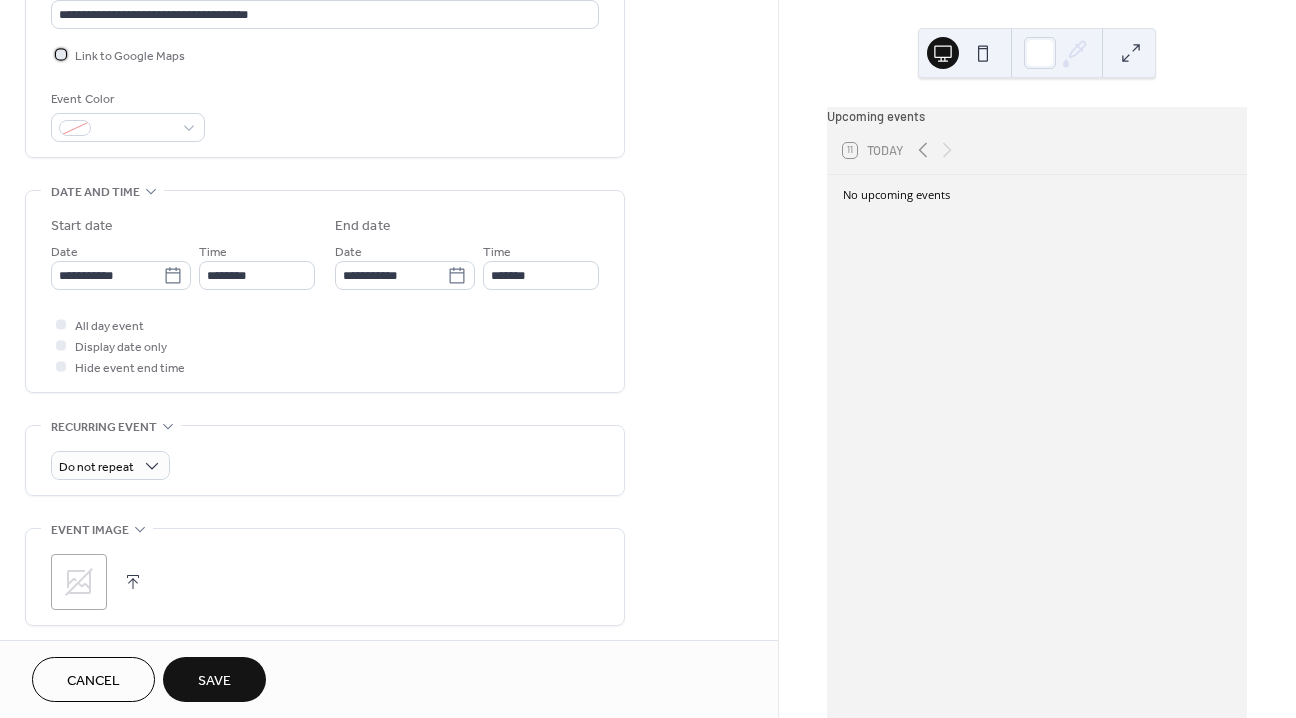 scroll, scrollTop: 467, scrollLeft: 0, axis: vertical 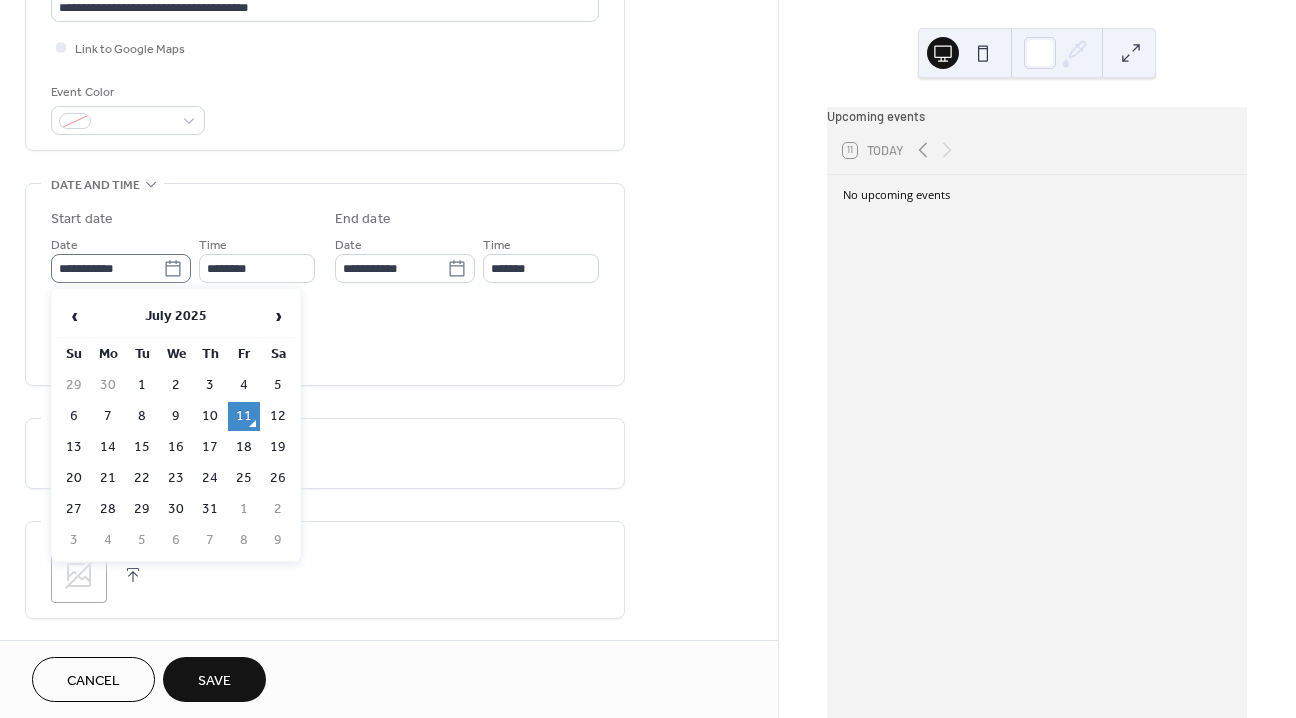 click 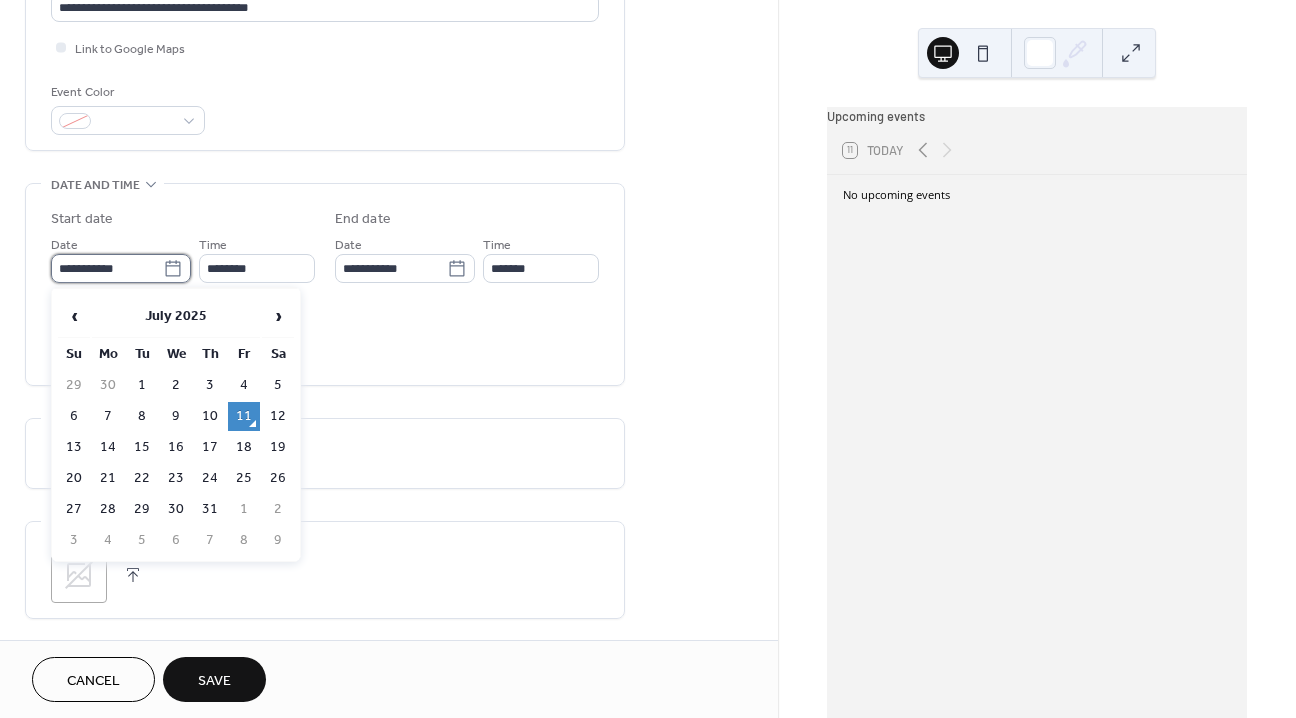 click on "**********" at bounding box center [107, 268] 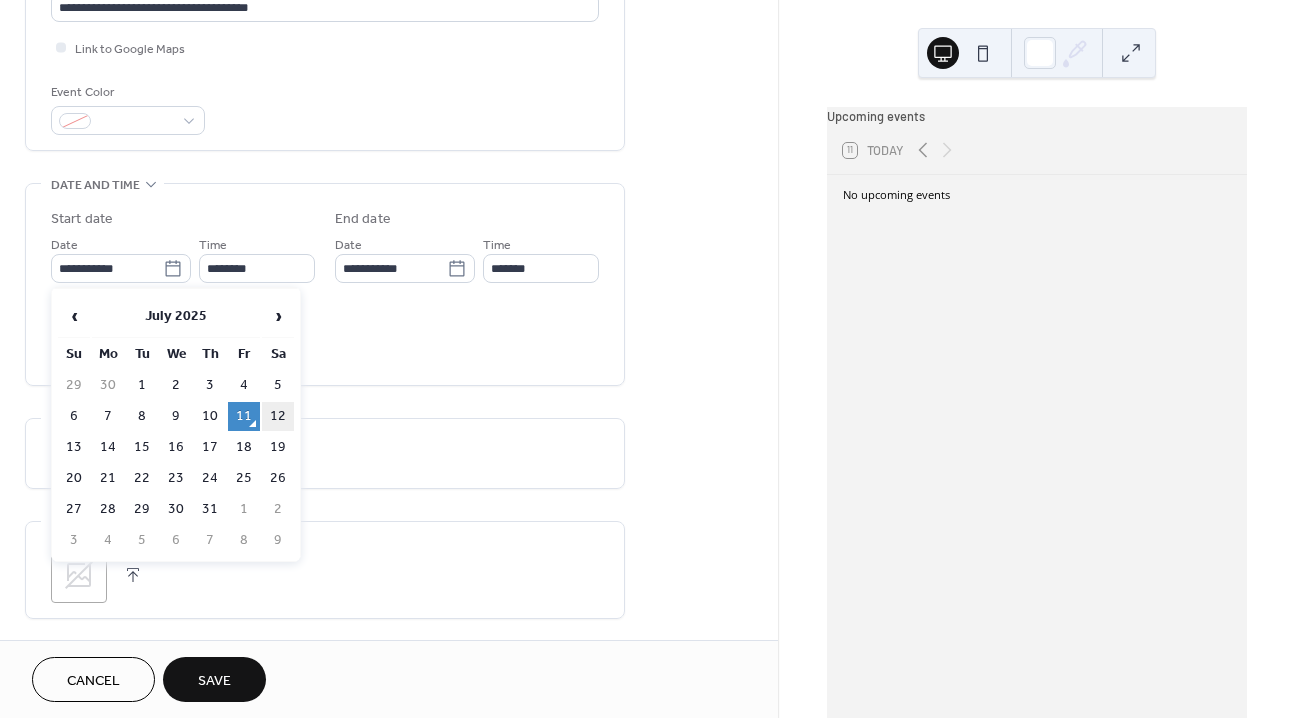 click on "12" at bounding box center (278, 416) 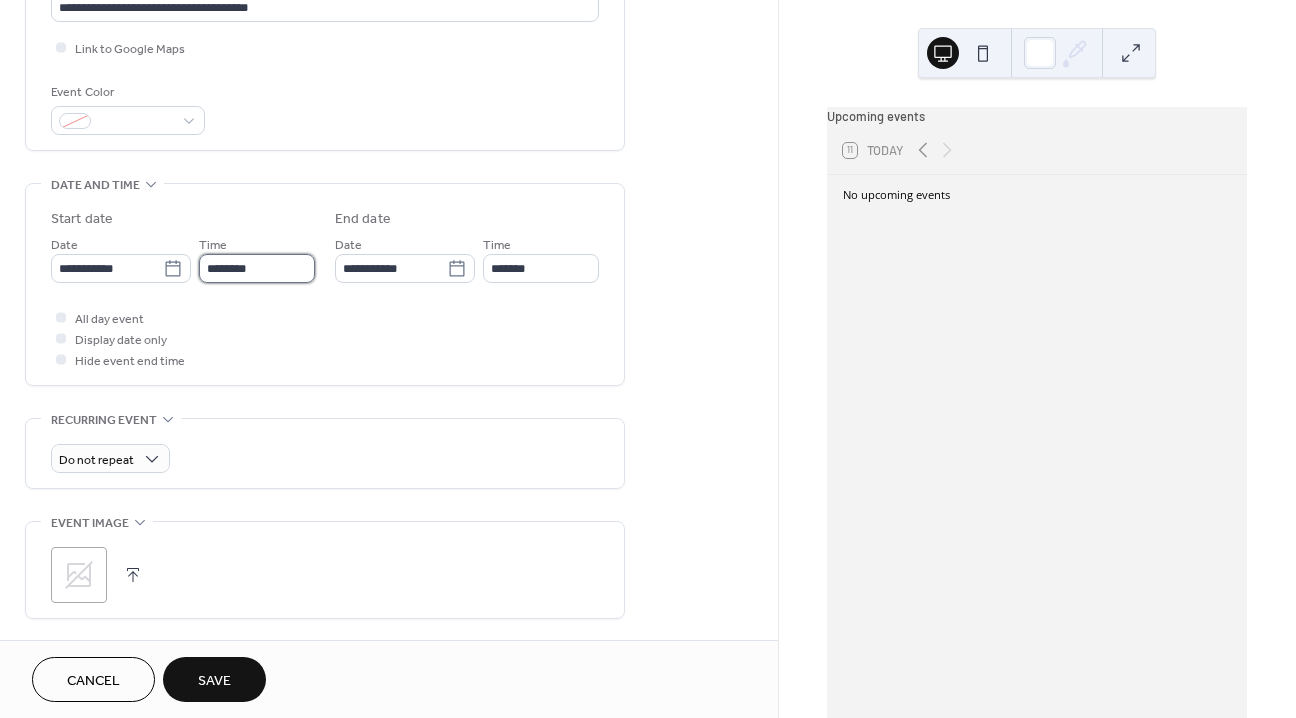 click on "********" at bounding box center [257, 268] 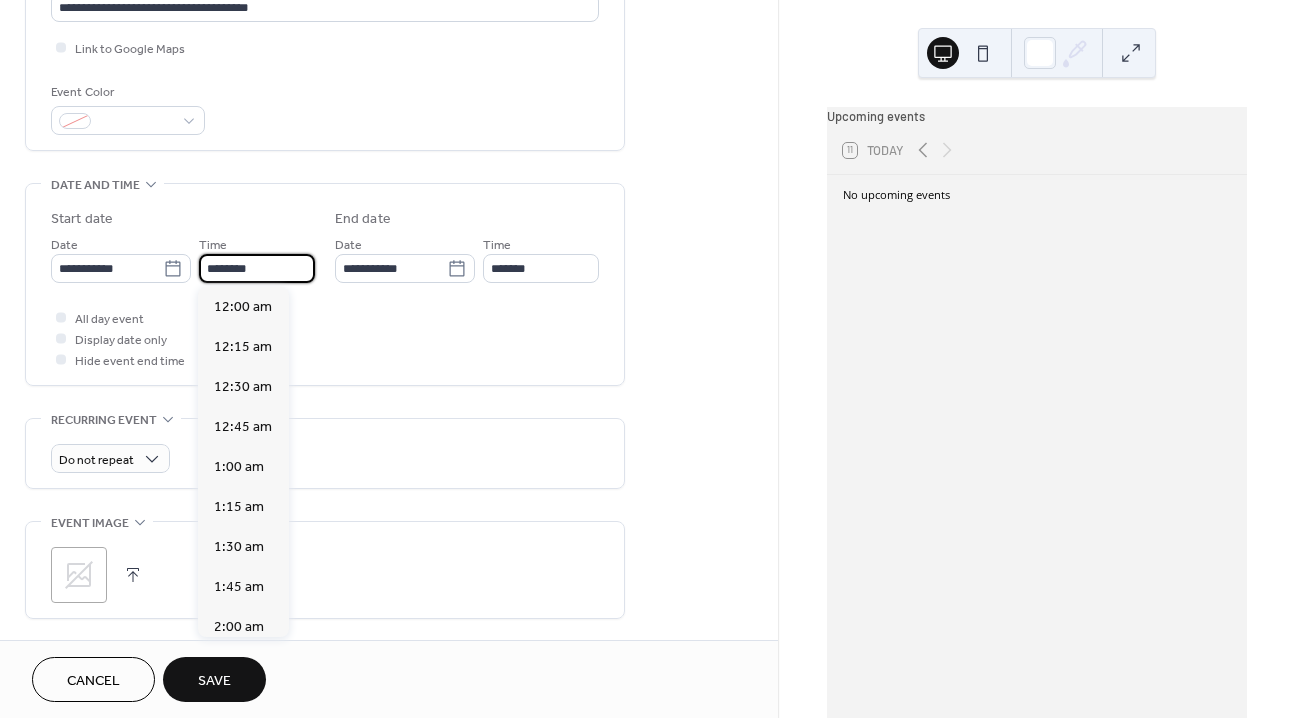 scroll, scrollTop: 1944, scrollLeft: 0, axis: vertical 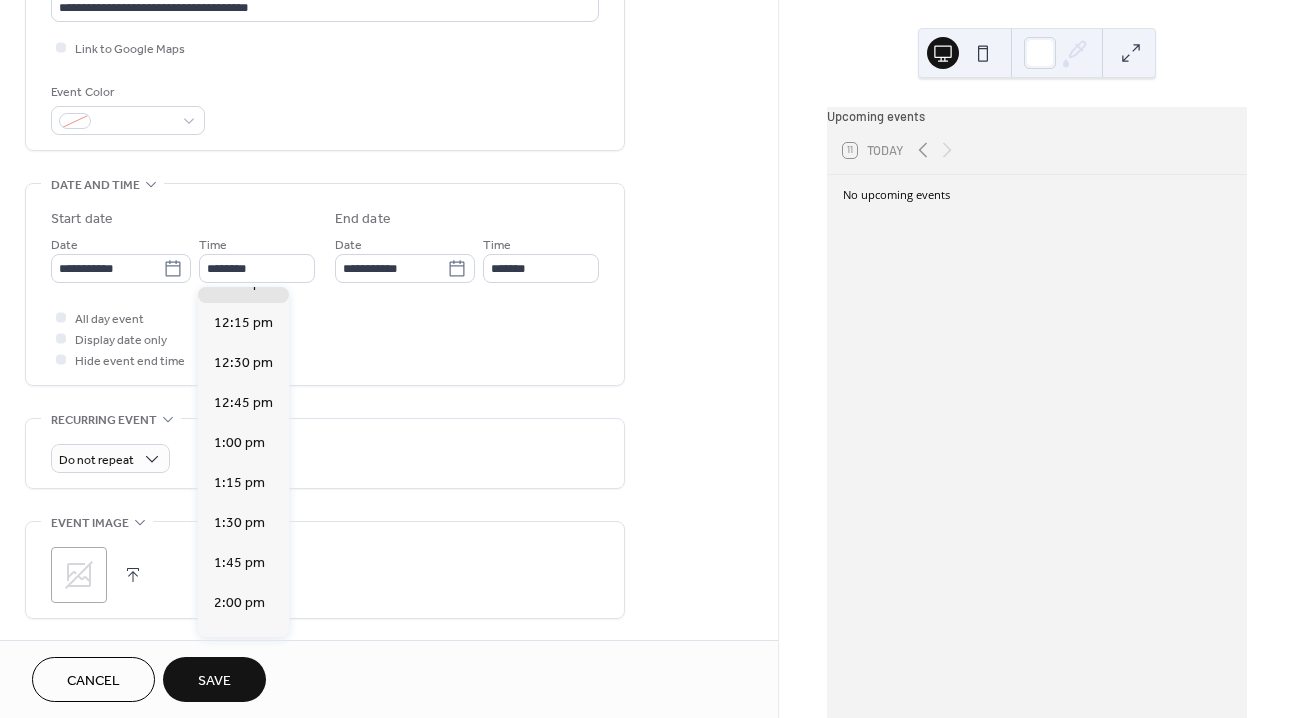 click on "12:00 am 12:15 am 12:30 am 12:45 am 1:00 am 1:15 am 1:30 am 1:45 am 2:00 am 2:15 am 2:30 am 2:45 am 3:00 am 3:15 am 3:30 am 3:45 am 4:00 am 4:15 am 4:30 am 4:45 am 5:00 am 5:15 am 5:30 am 5:45 am 6:00 am 6:15 am 6:30 am 6:45 am 7:00 am 7:15 am 7:30 am 7:45 am 8:00 am 8:15 am 8:30 am 8:45 am 9:00 am 9:15 am 9:30 am 9:45 am 10:00 am 10:15 am 10:30 am 10:45 am 11:00 am 11:15 am 11:30 am 11:45 am 12:00 pm 12:15 pm 12:30 pm 12:45 pm 1:00 pm 1:15 pm 1:30 pm 1:45 pm 2:00 pm 2:15 pm 2:30 pm 2:45 pm 3:00 pm 3:15 pm 3:30 pm 3:45 pm 4:00 pm 4:15 pm 4:30 pm 4:45 pm 5:00 pm 5:15 pm 5:30 pm 5:45 pm 6:00 pm 6:15 pm 6:30 pm 6:45 pm 7:00 pm 7:15 pm 7:30 pm 7:45 pm 8:00 pm 8:15 pm 8:30 pm 8:45 pm 9:00 pm 9:15 pm 9:30 pm 9:45 pm 10:00 pm 10:15 pm 10:30 pm 10:45 pm 11:00 pm 11:15 pm 11:30 pm 11:45 pm" at bounding box center [243, 462] 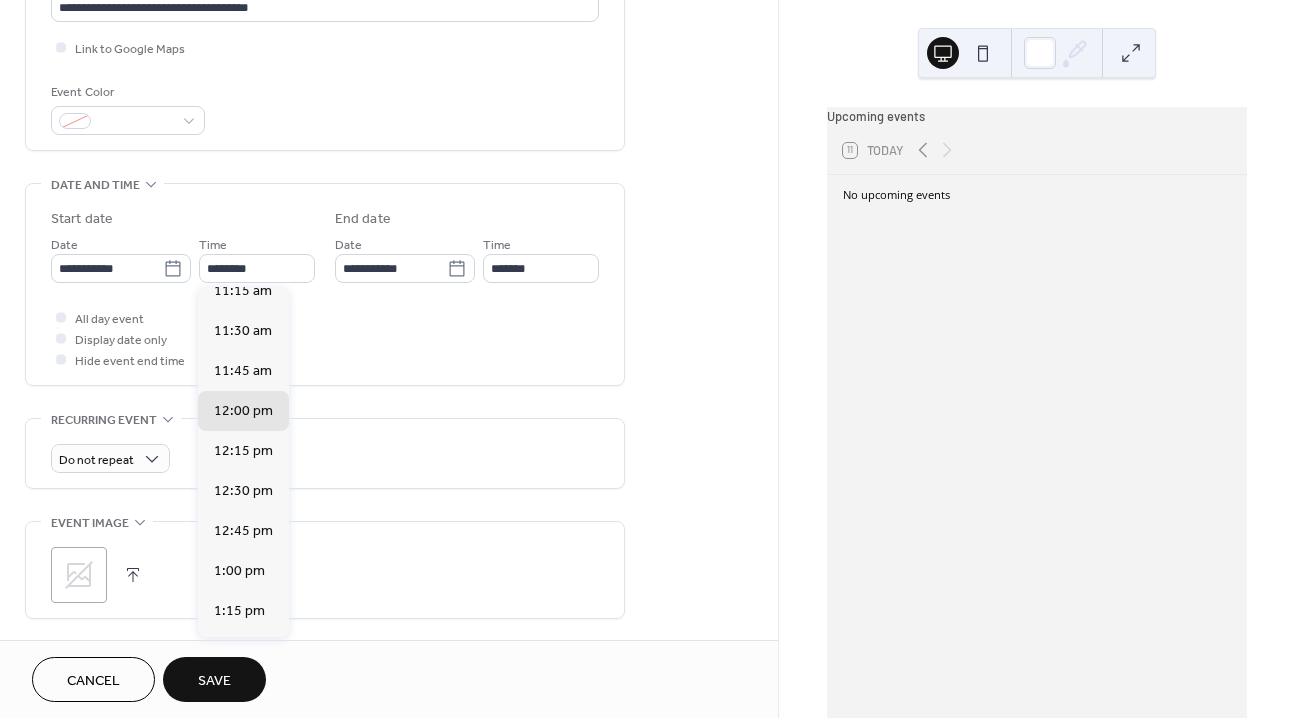 scroll, scrollTop: 1733, scrollLeft: 0, axis: vertical 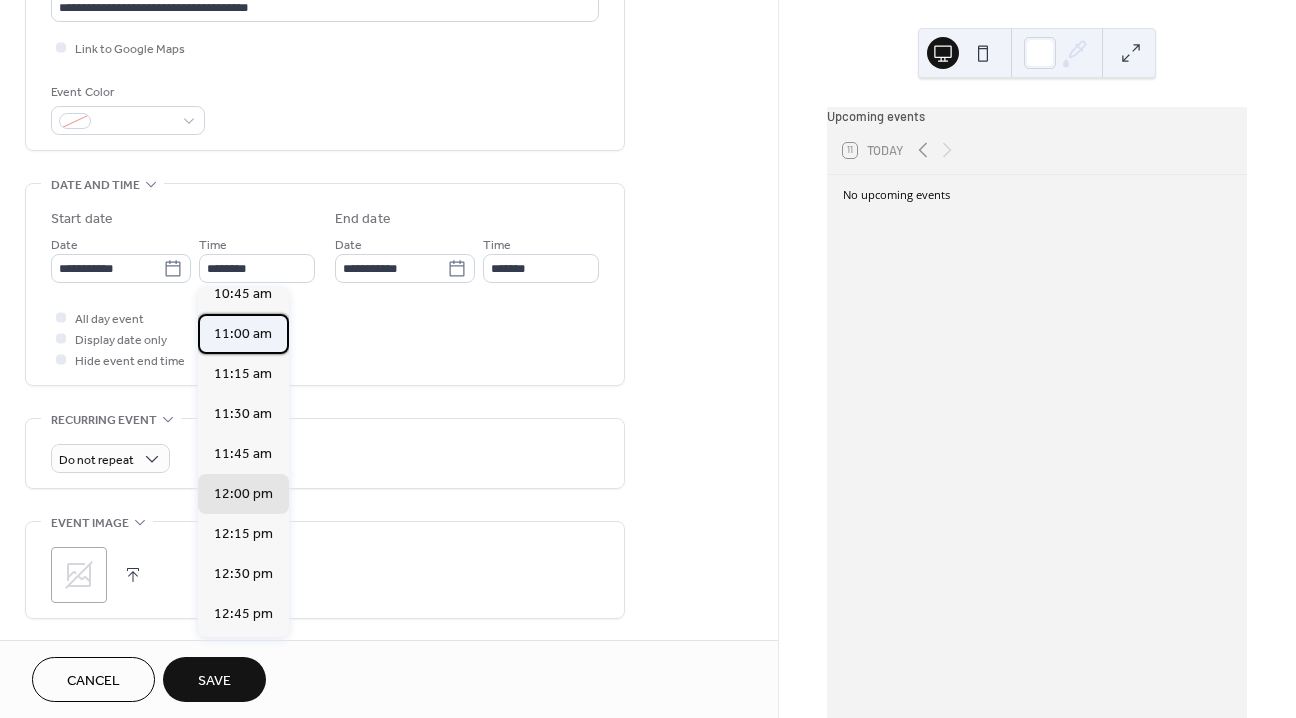 click on "11:00 am" at bounding box center [243, 334] 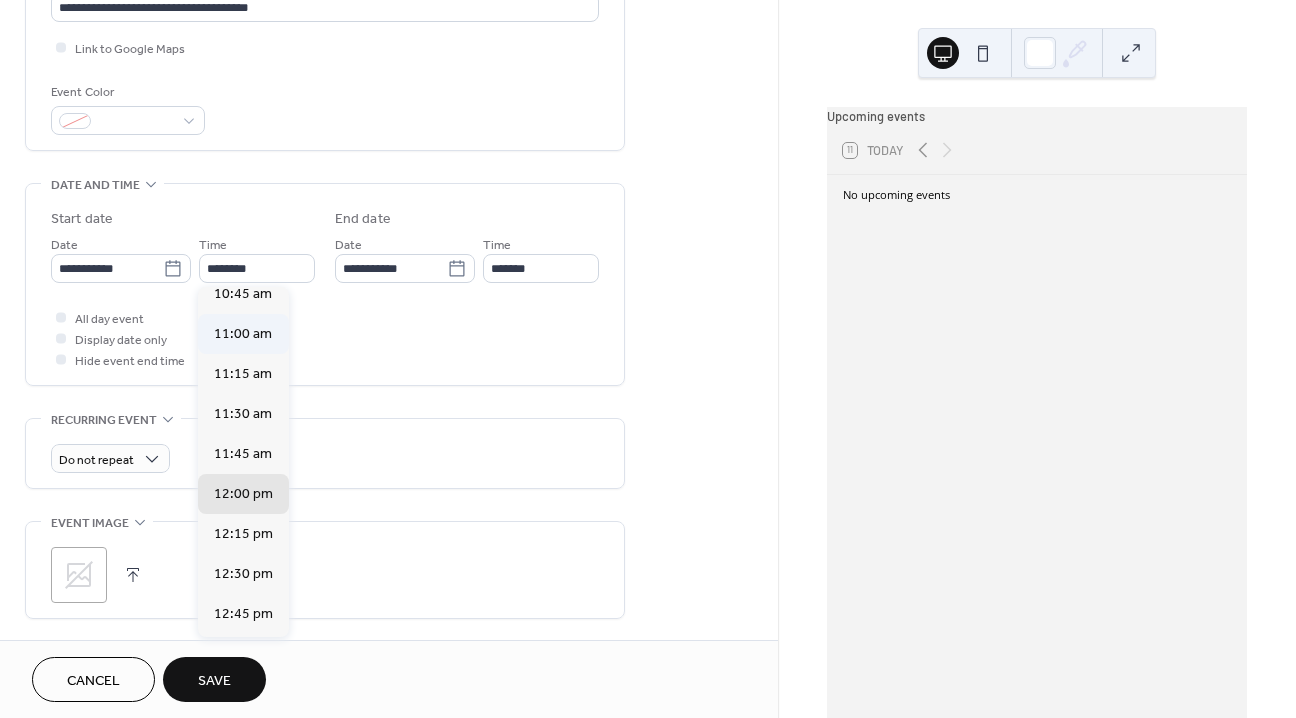 type on "********" 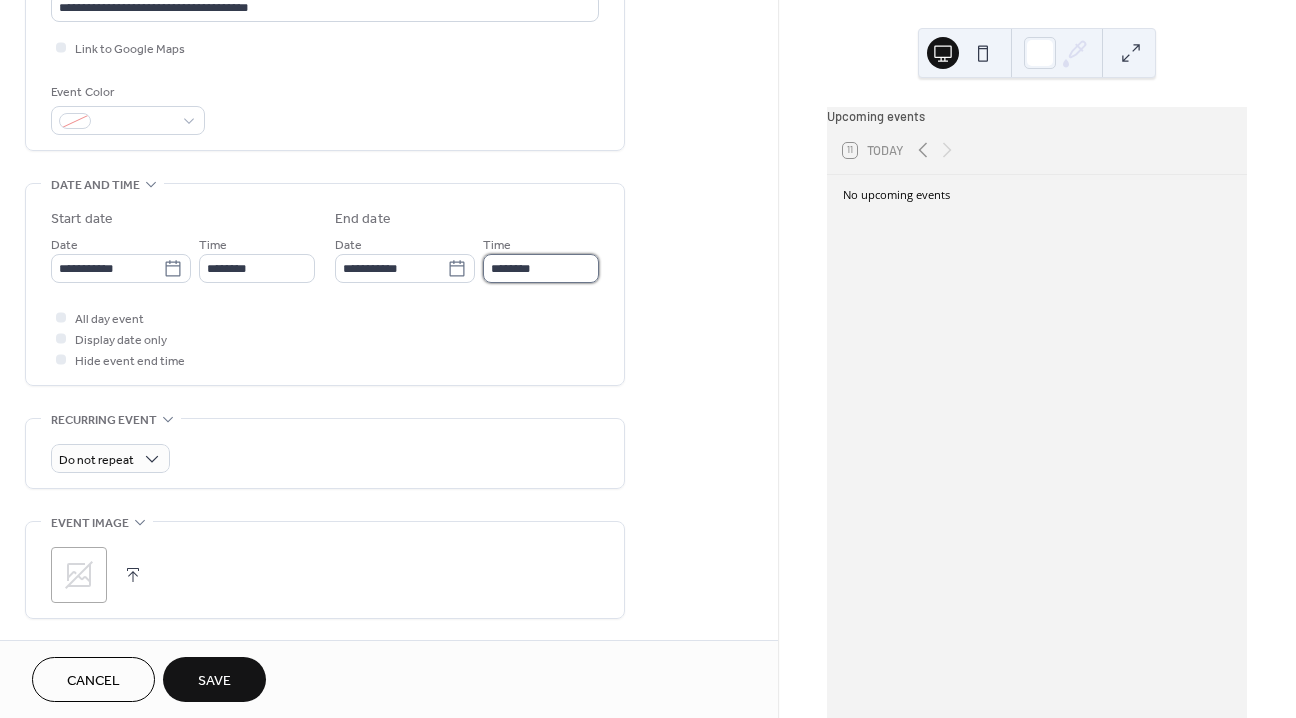 click on "********" at bounding box center [541, 268] 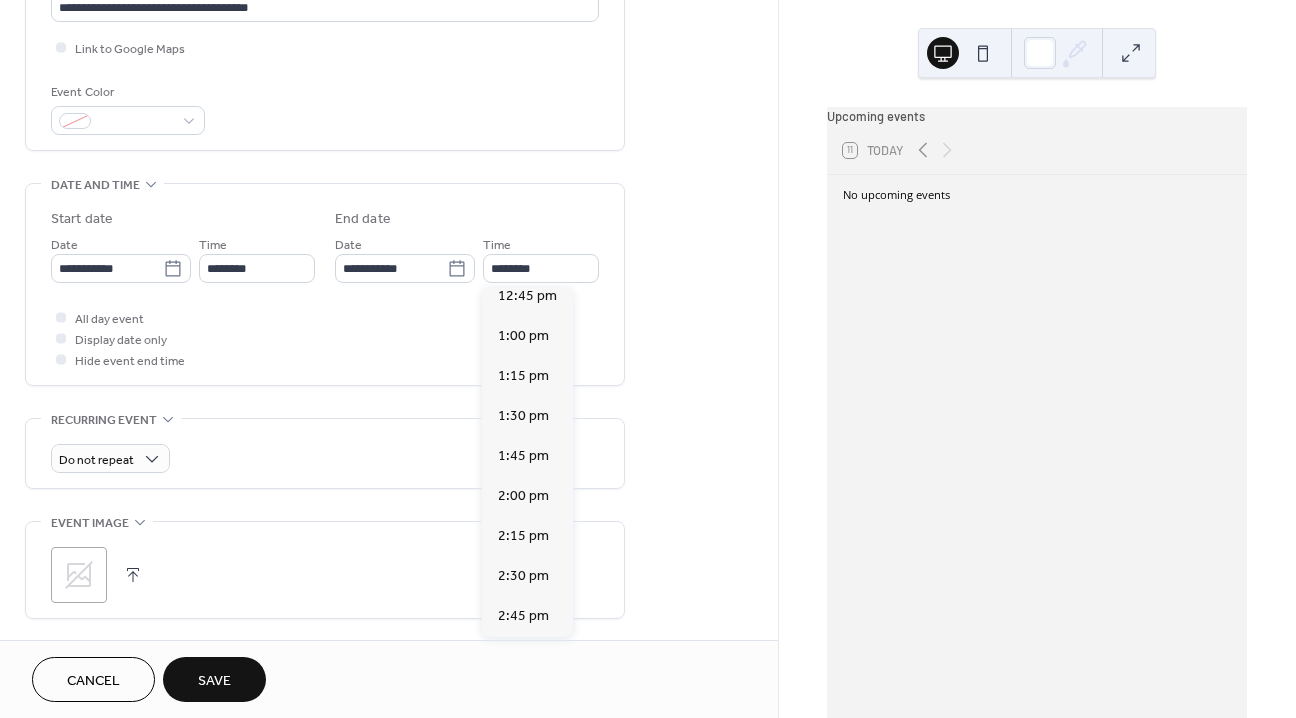 scroll, scrollTop: 272, scrollLeft: 0, axis: vertical 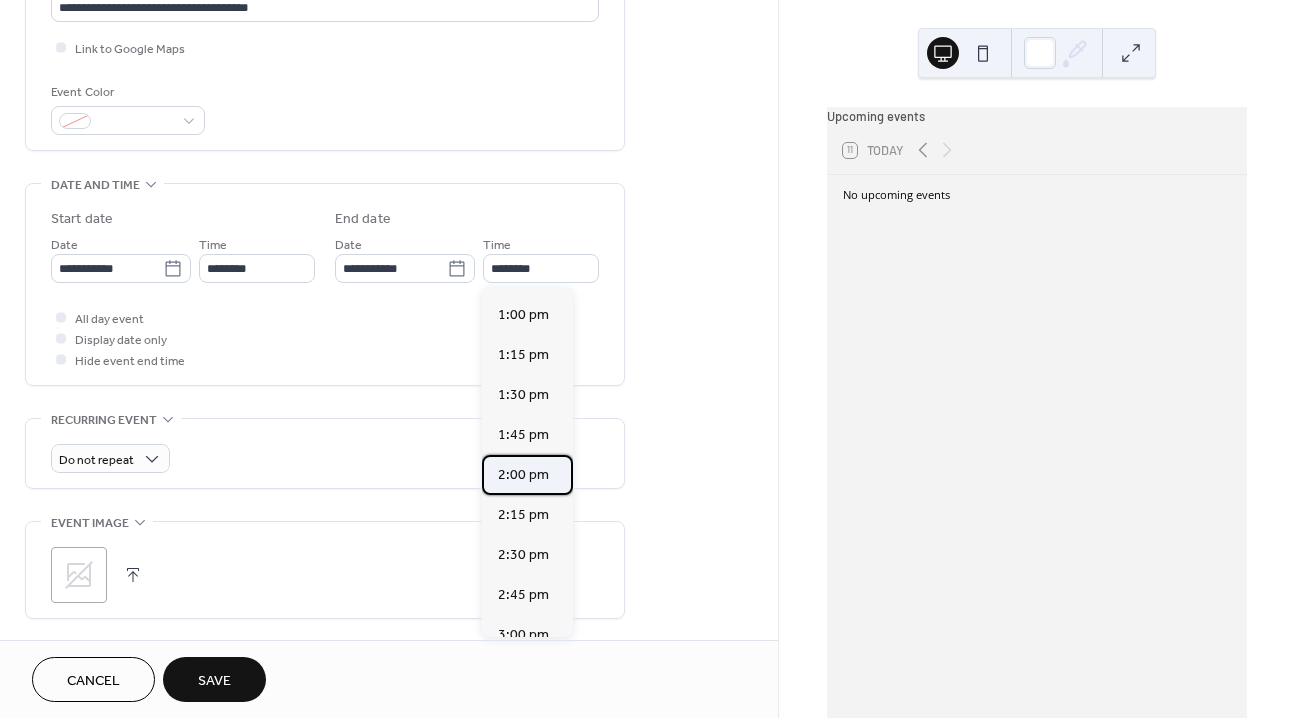 click on "2:00 pm" at bounding box center (523, 475) 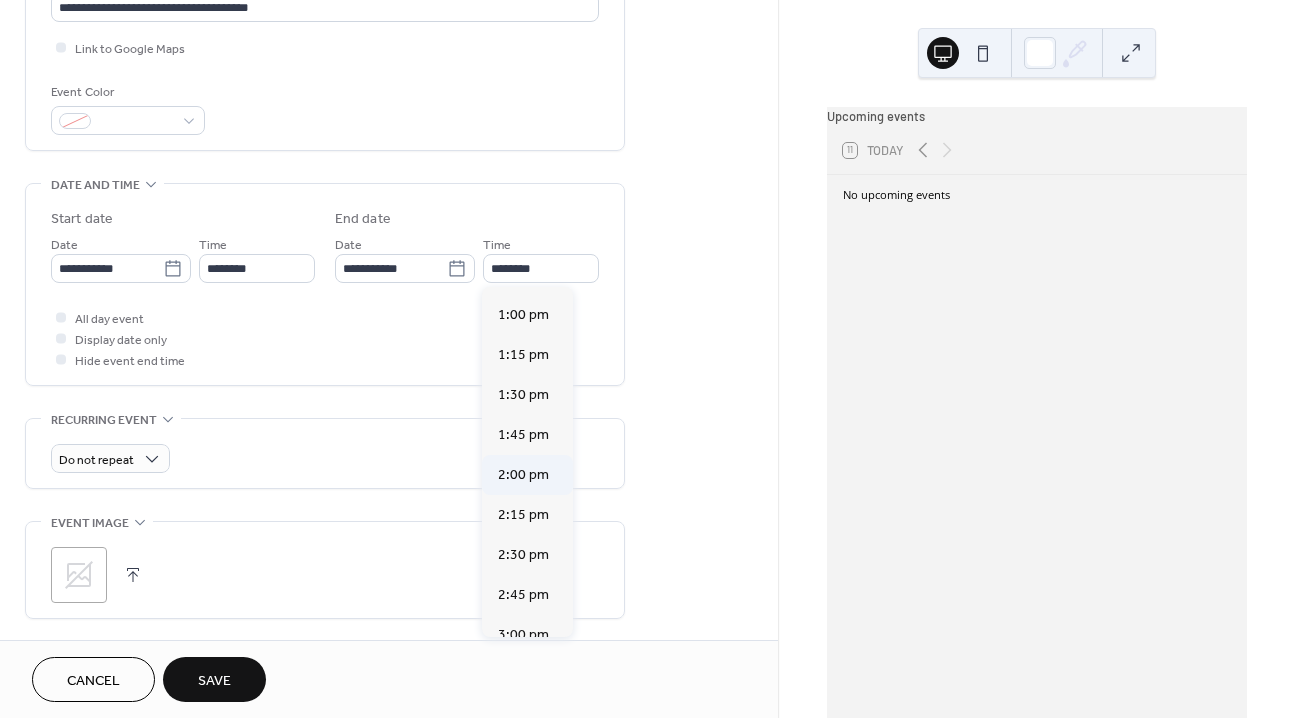 type on "*******" 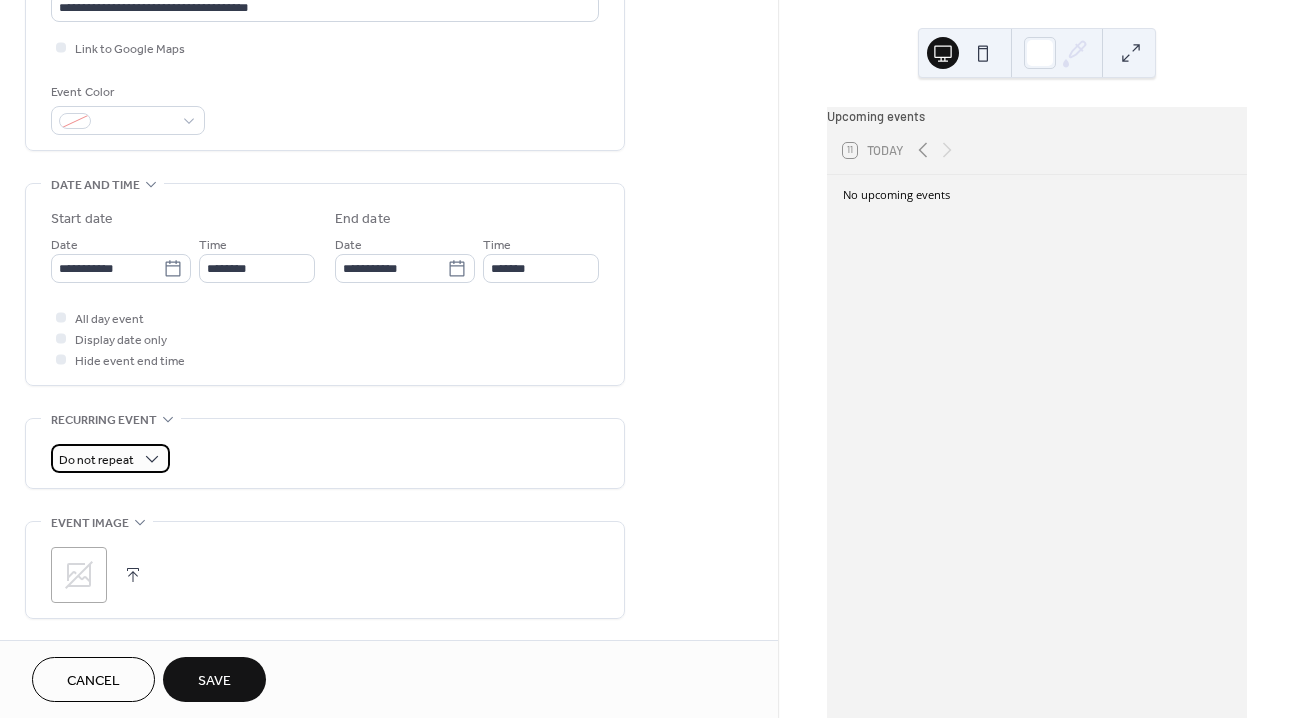 click on "Do not repeat" at bounding box center [96, 460] 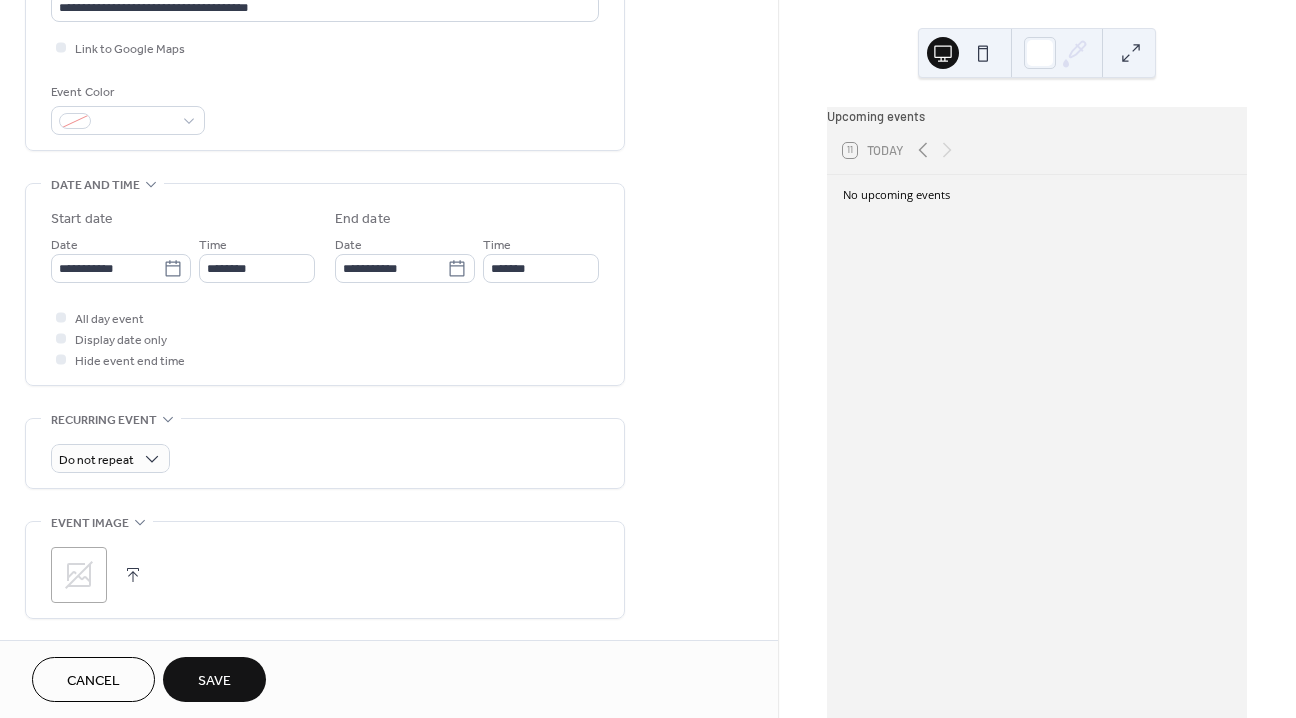 click on "**********" at bounding box center (389, 252) 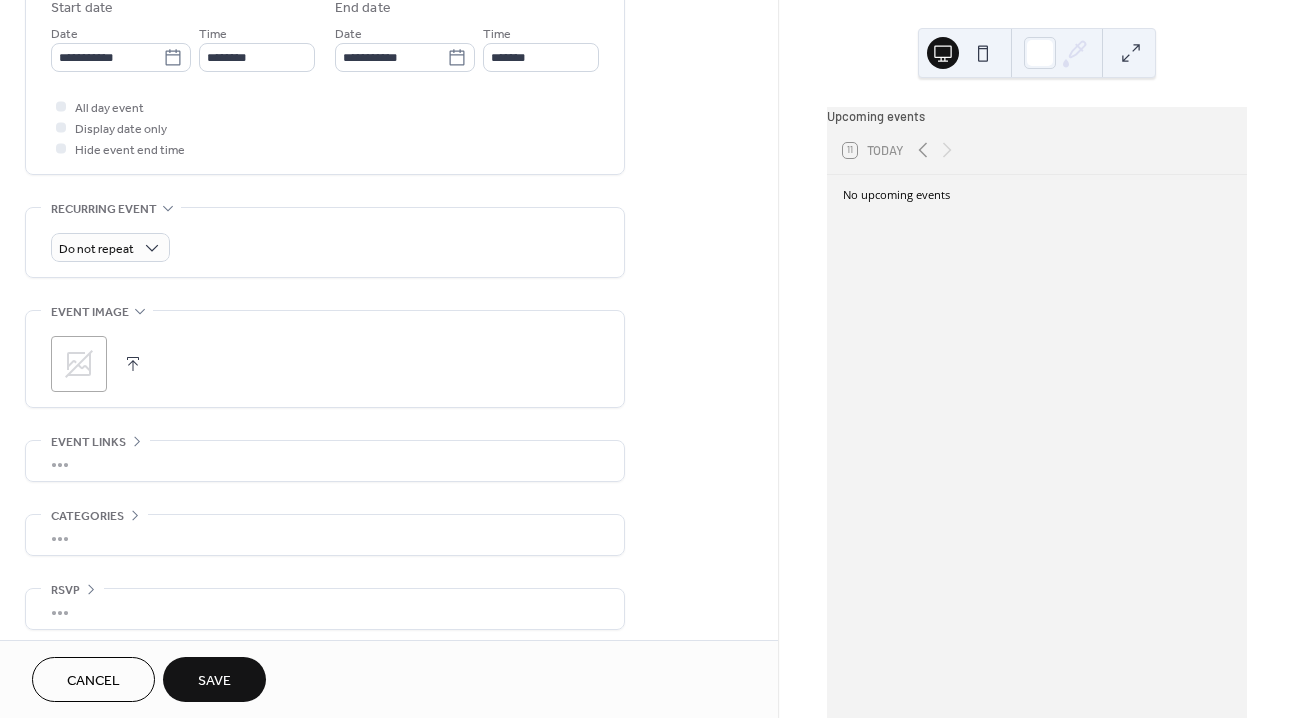 scroll, scrollTop: 688, scrollLeft: 0, axis: vertical 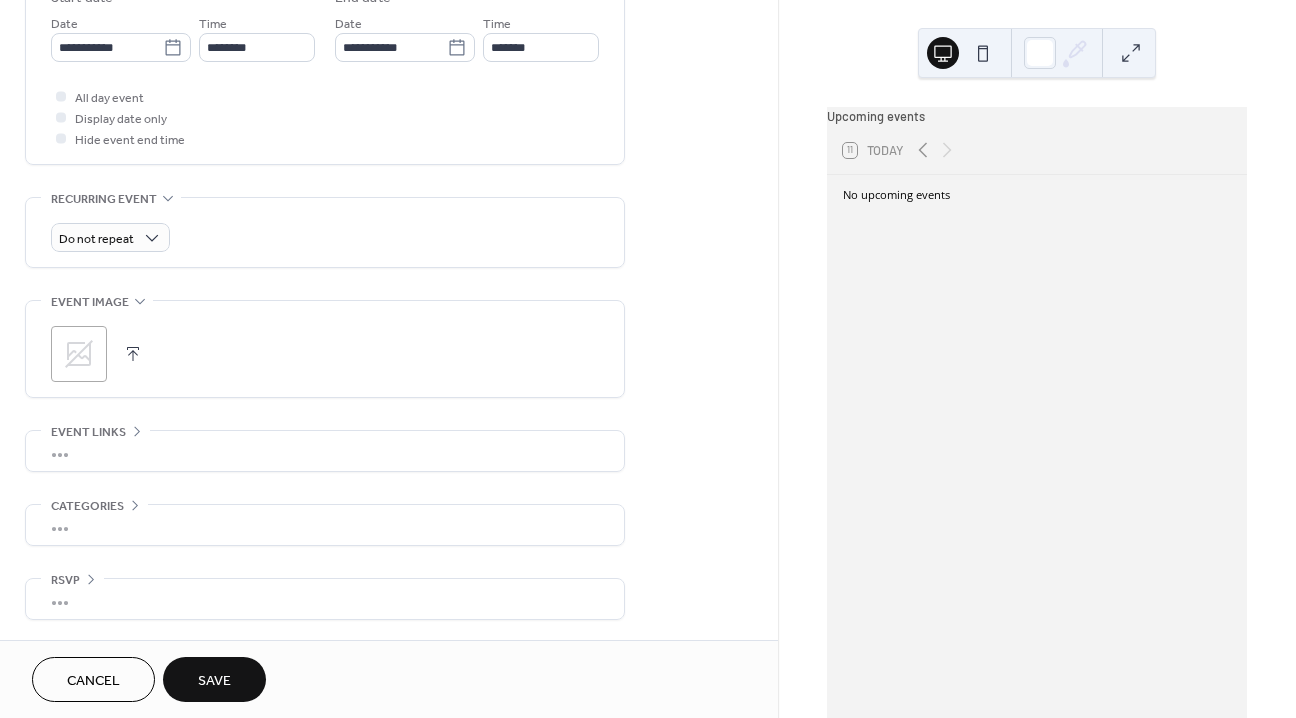 click on "Save" at bounding box center (214, 679) 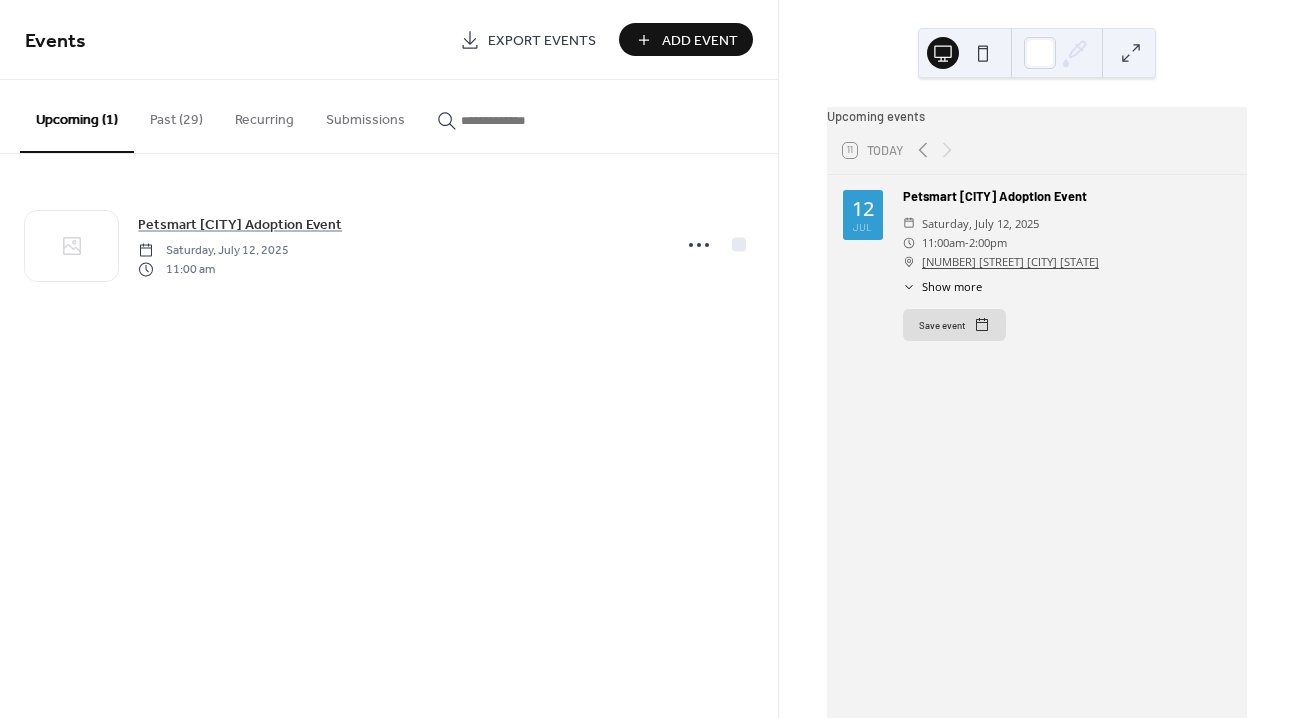 click on "Add Event" at bounding box center (700, 41) 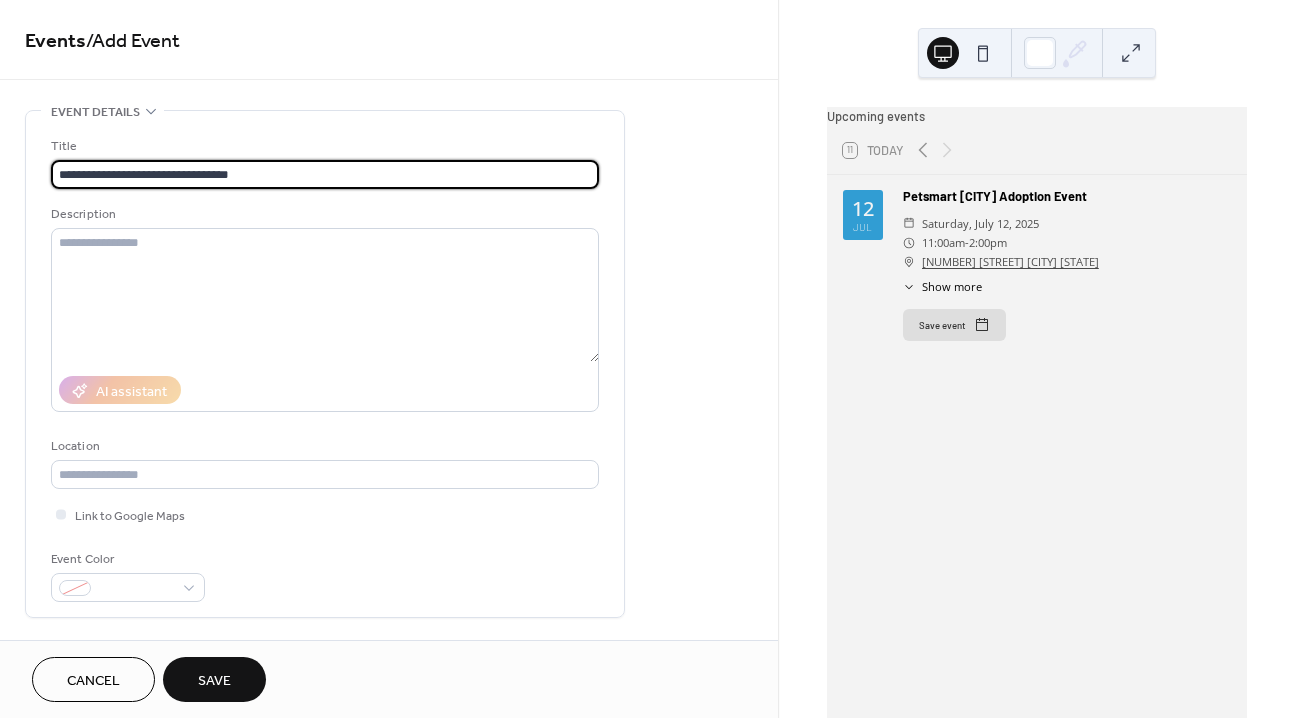 type on "**********" 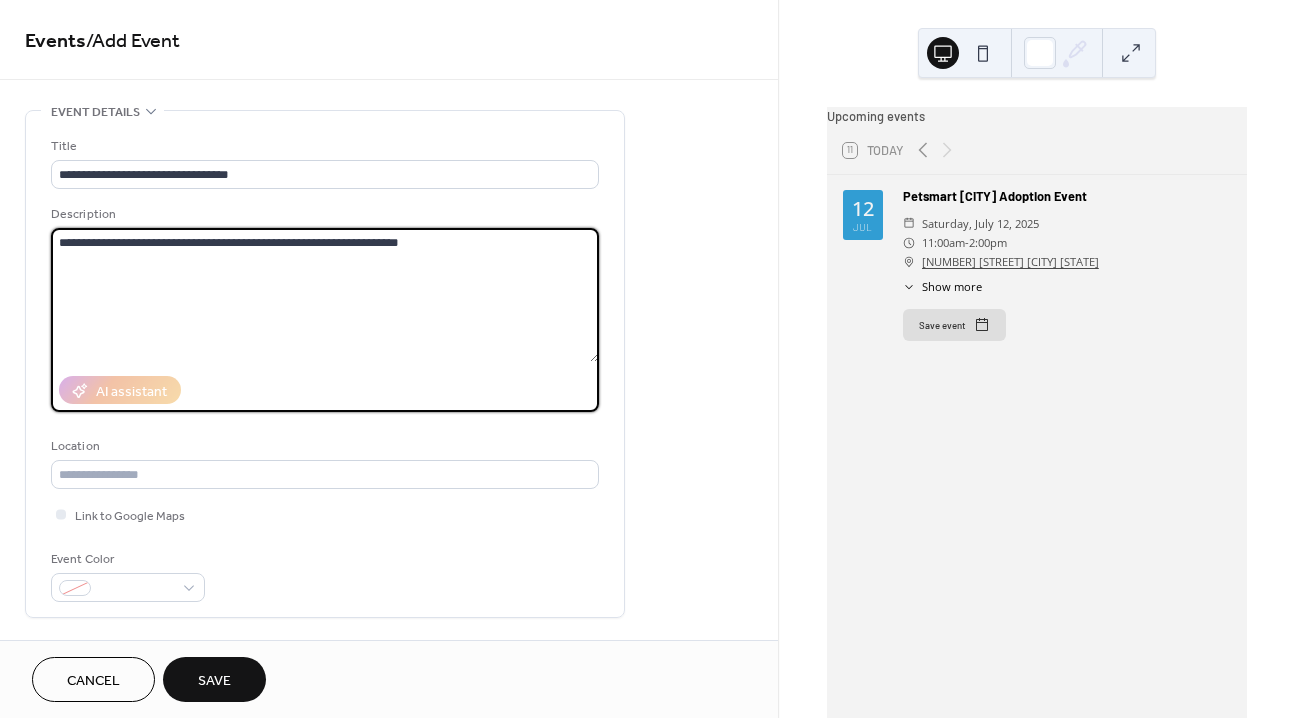 type on "**********" 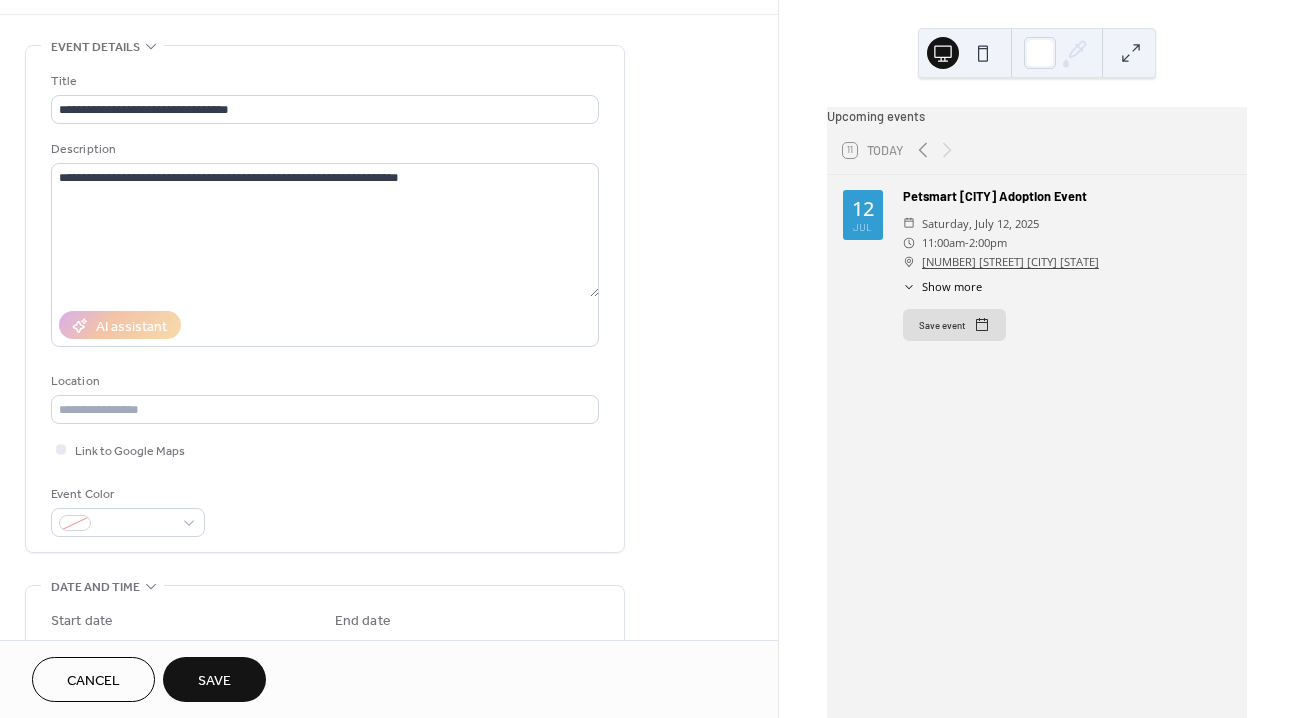 scroll, scrollTop: 80, scrollLeft: 0, axis: vertical 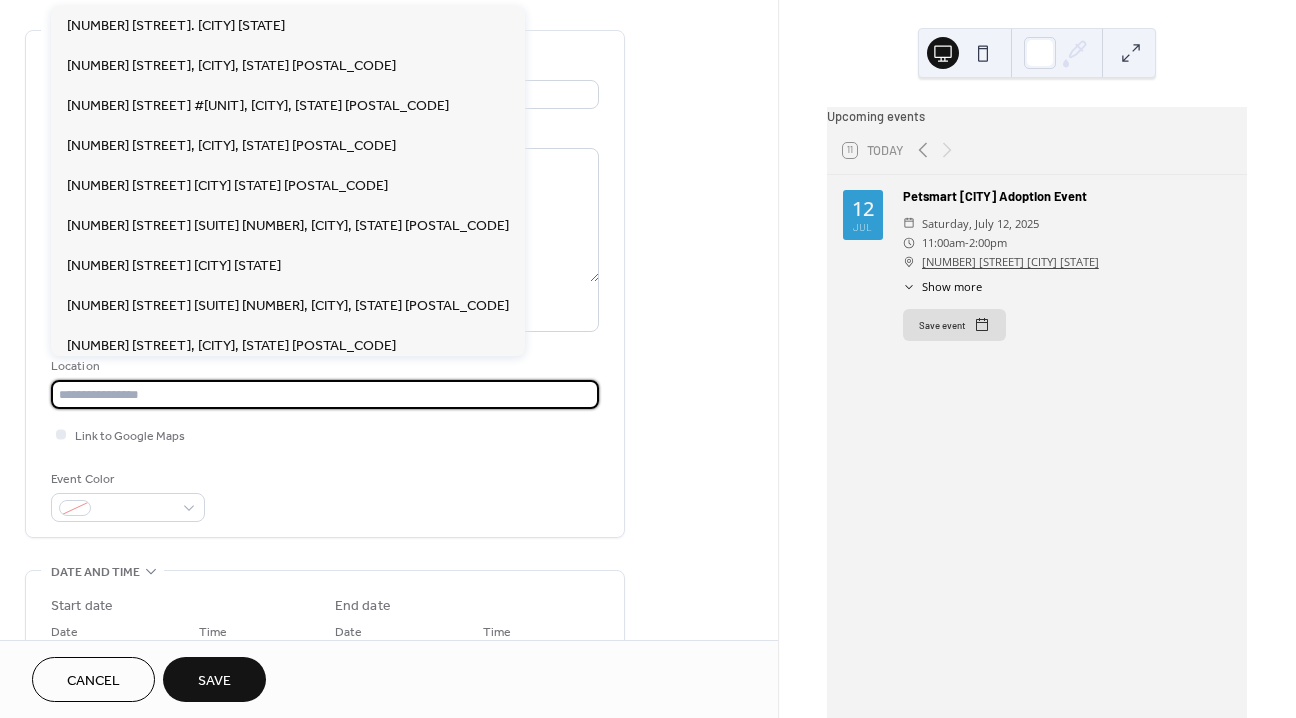 click at bounding box center (325, 394) 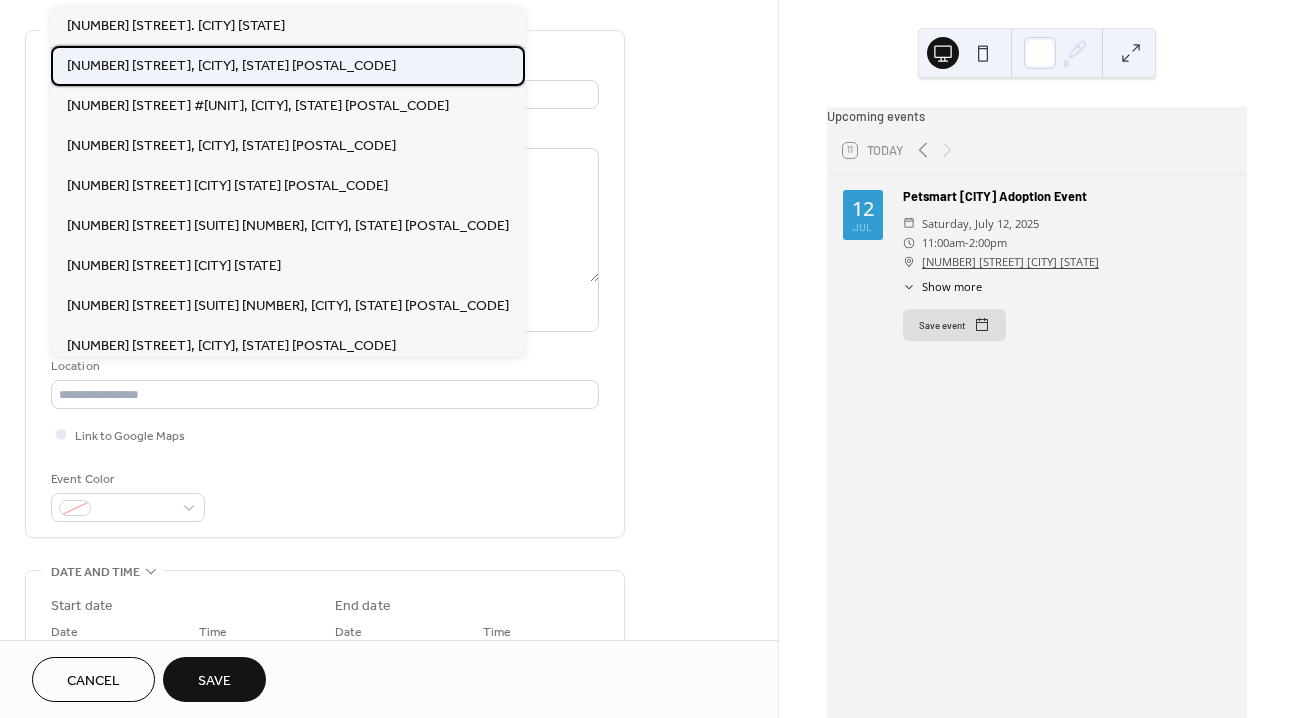 click on "13337 Worth Ave, Woodbridge, VA 22192" at bounding box center [288, 66] 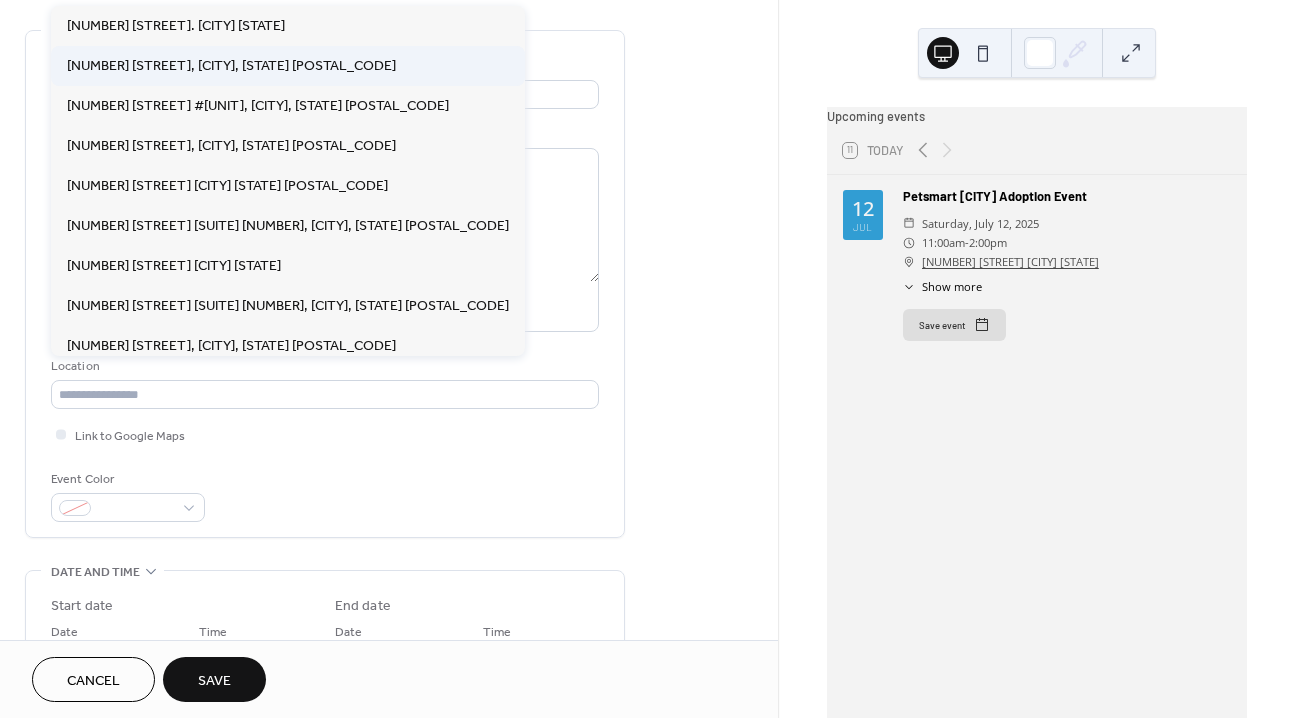 type on "**********" 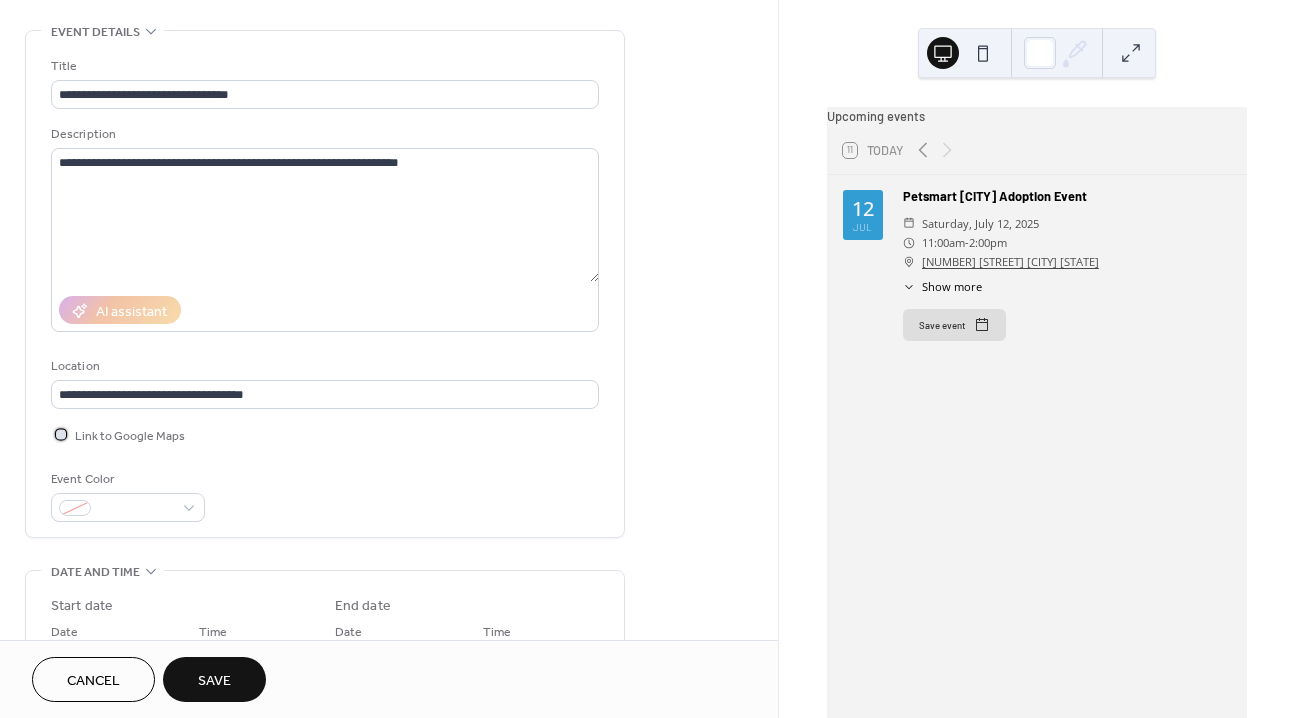 click at bounding box center (61, 434) 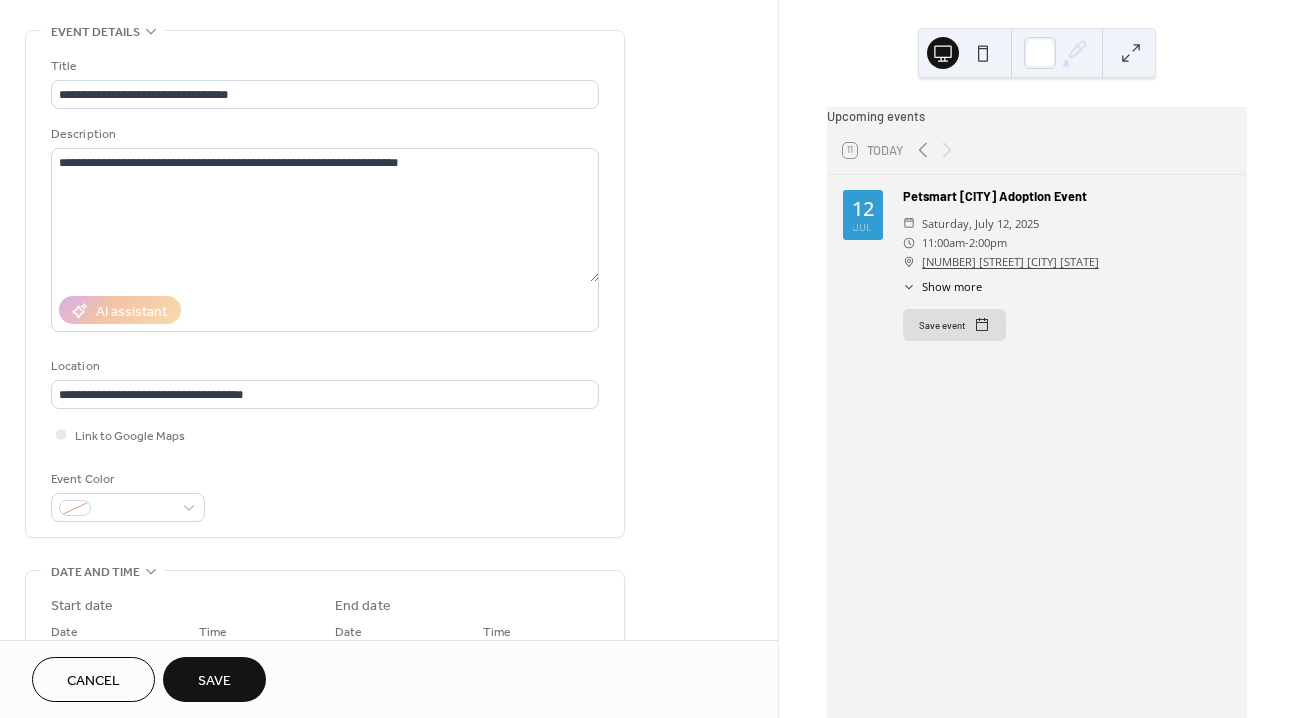 click on "**********" at bounding box center (325, 284) 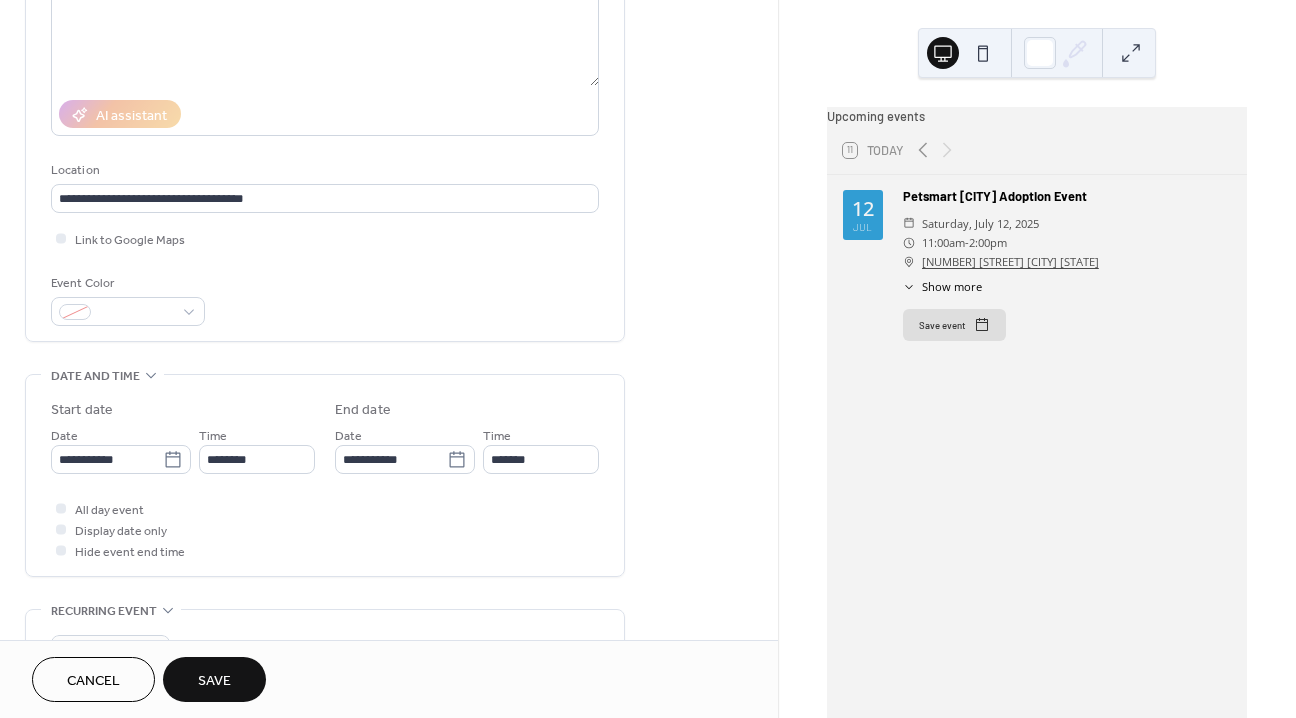 scroll, scrollTop: 280, scrollLeft: 0, axis: vertical 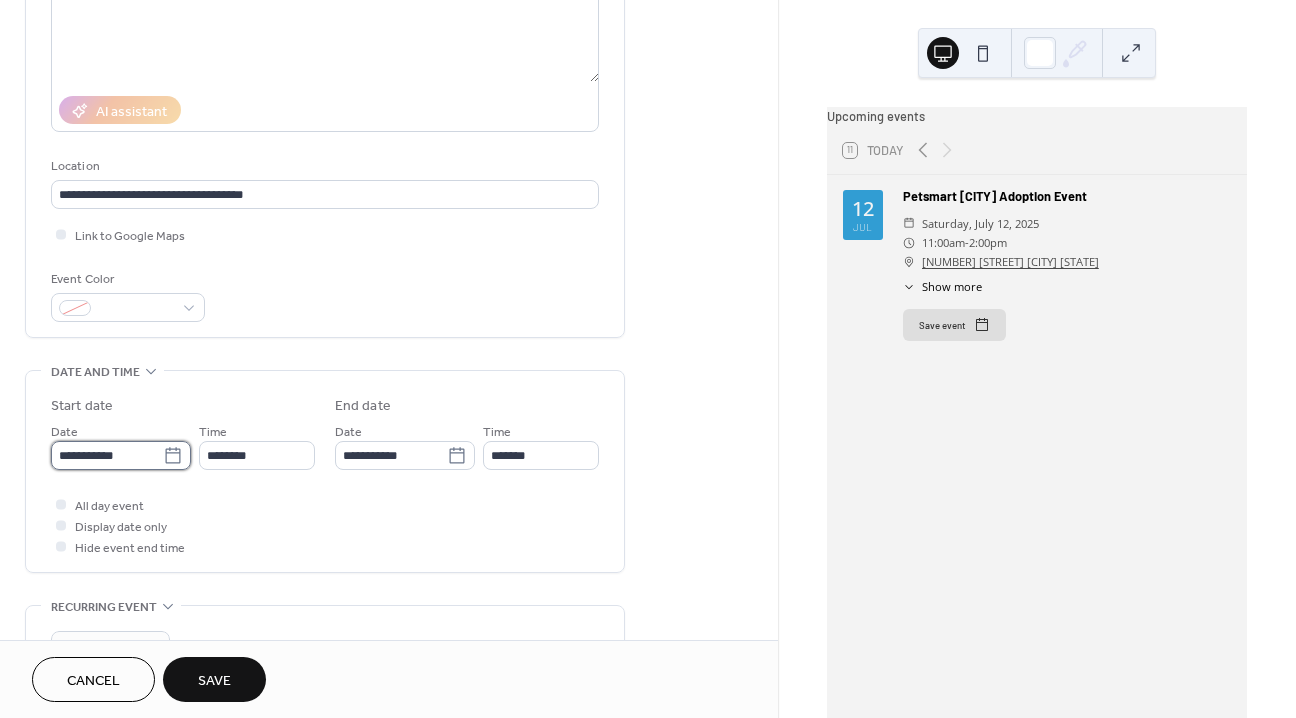 click on "**********" at bounding box center [107, 455] 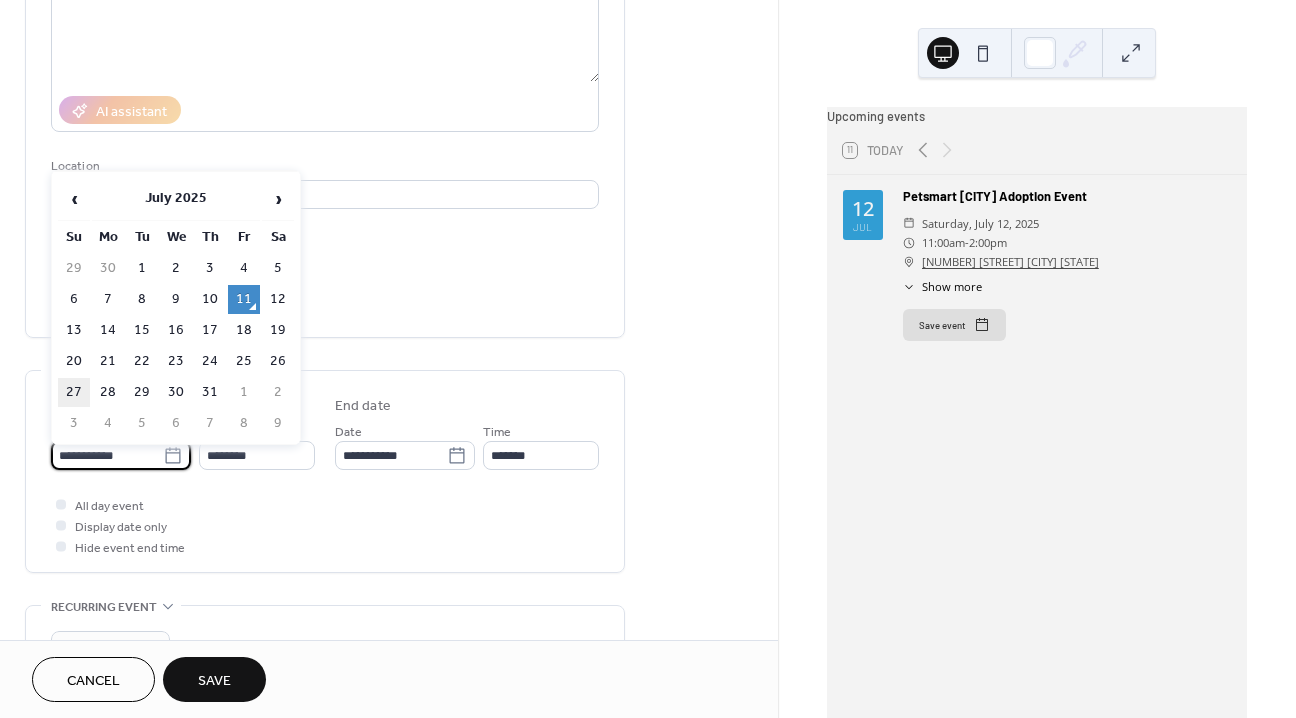 click on "27" at bounding box center [74, 392] 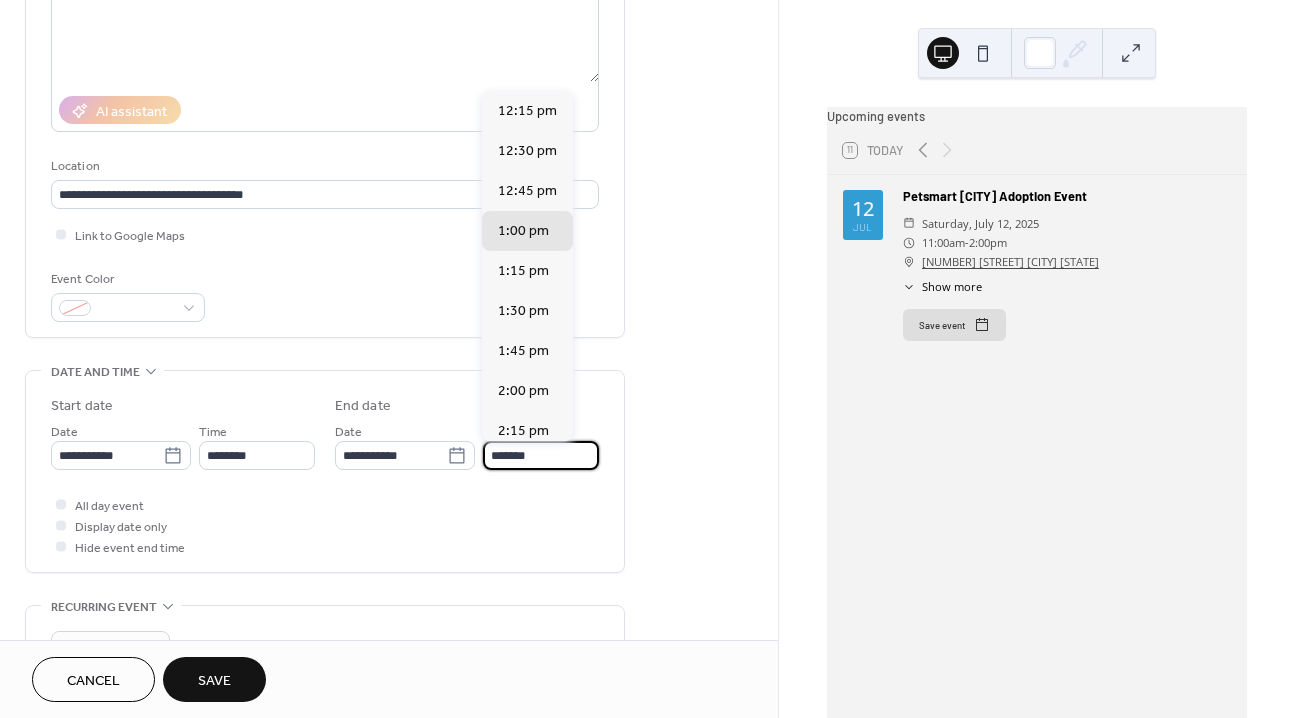 click on "*******" at bounding box center [541, 455] 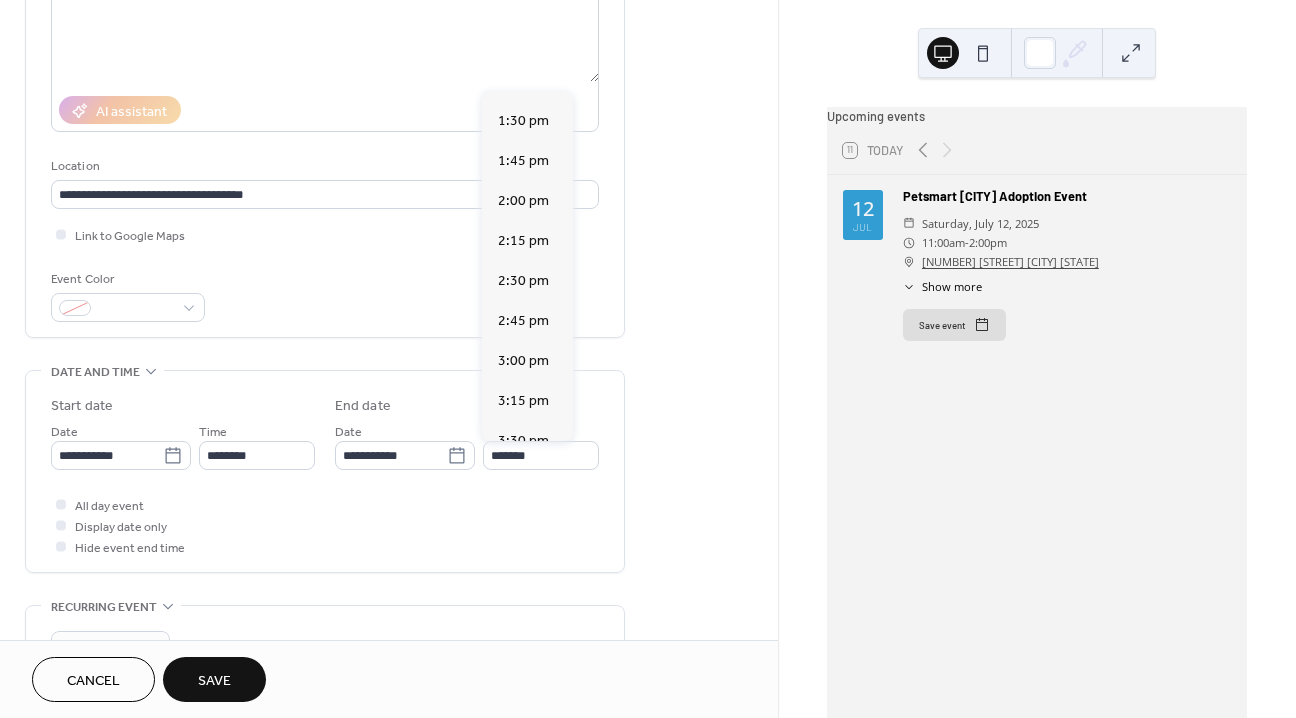 scroll, scrollTop: 201, scrollLeft: 0, axis: vertical 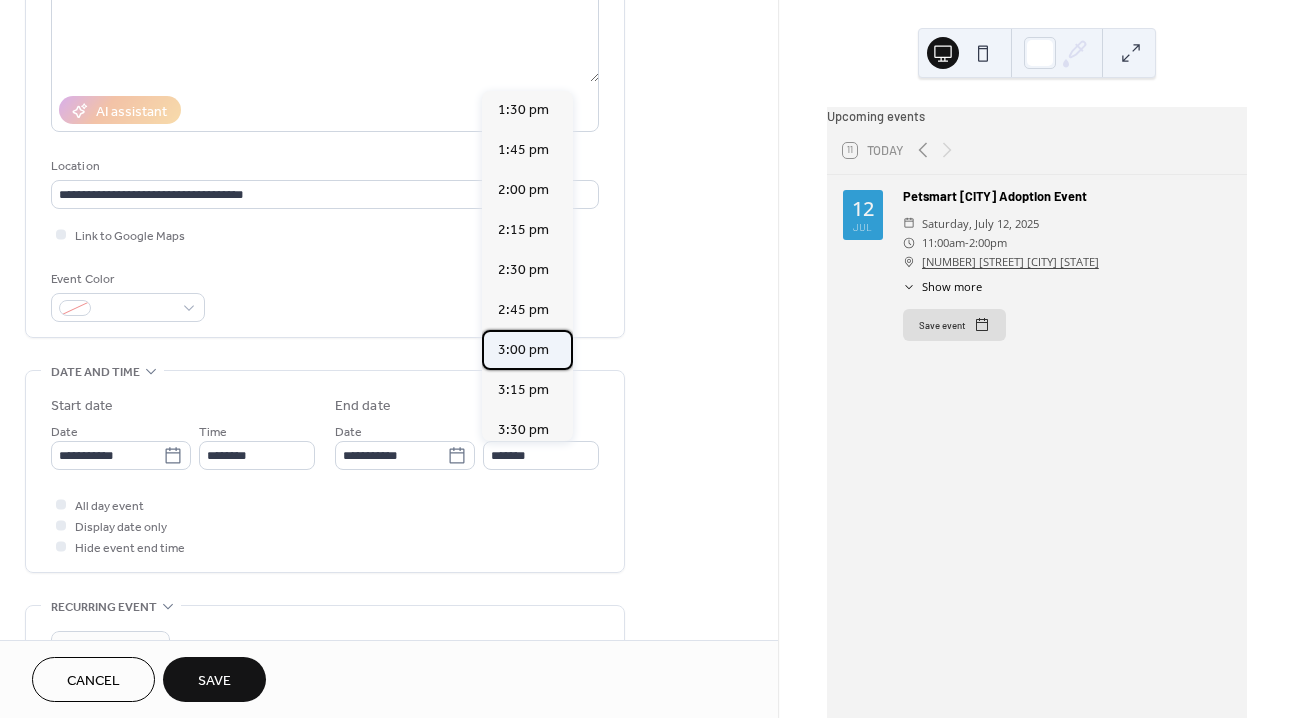 click on "3:00 pm" at bounding box center [523, 350] 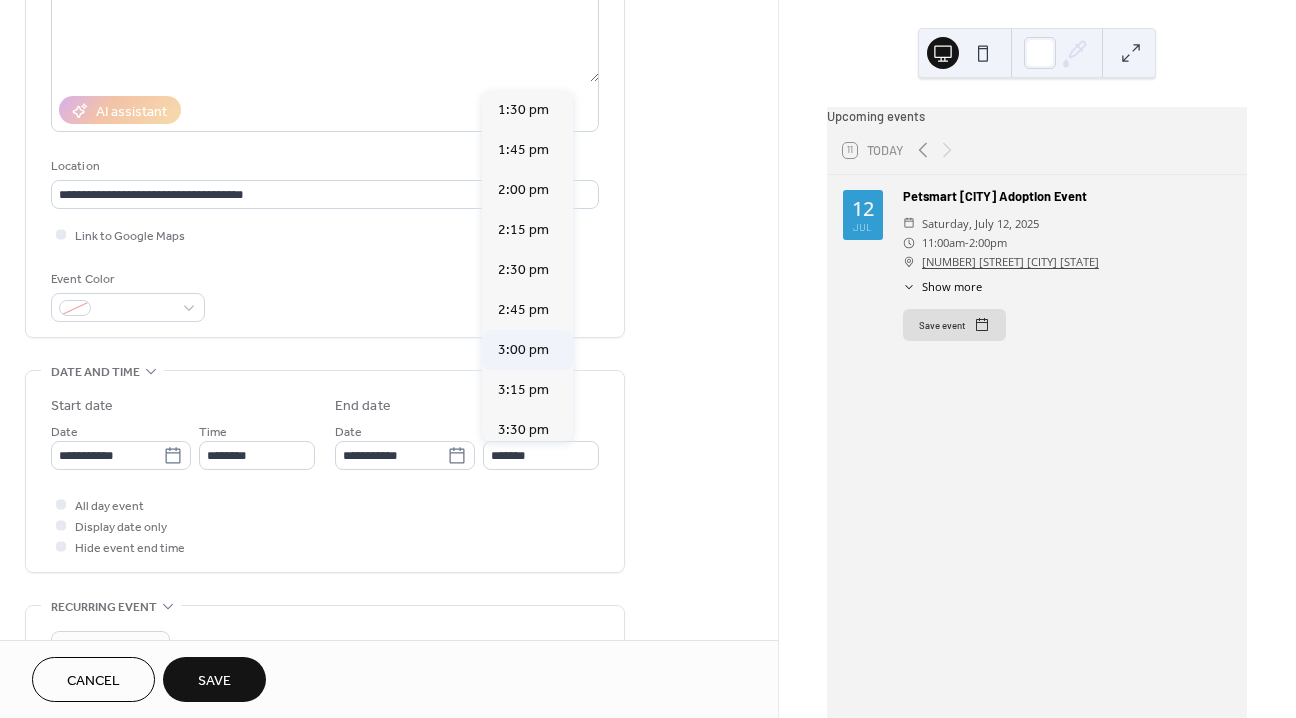type on "*******" 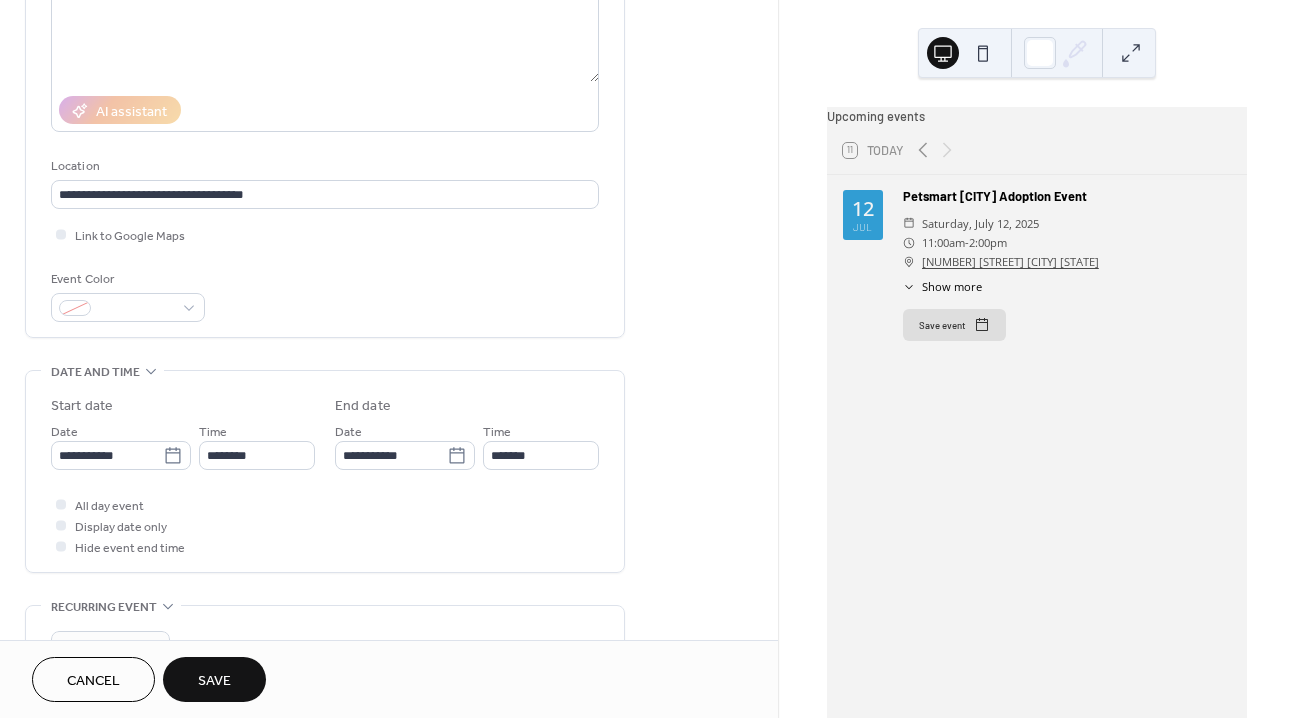 click on "Save" at bounding box center [214, 681] 